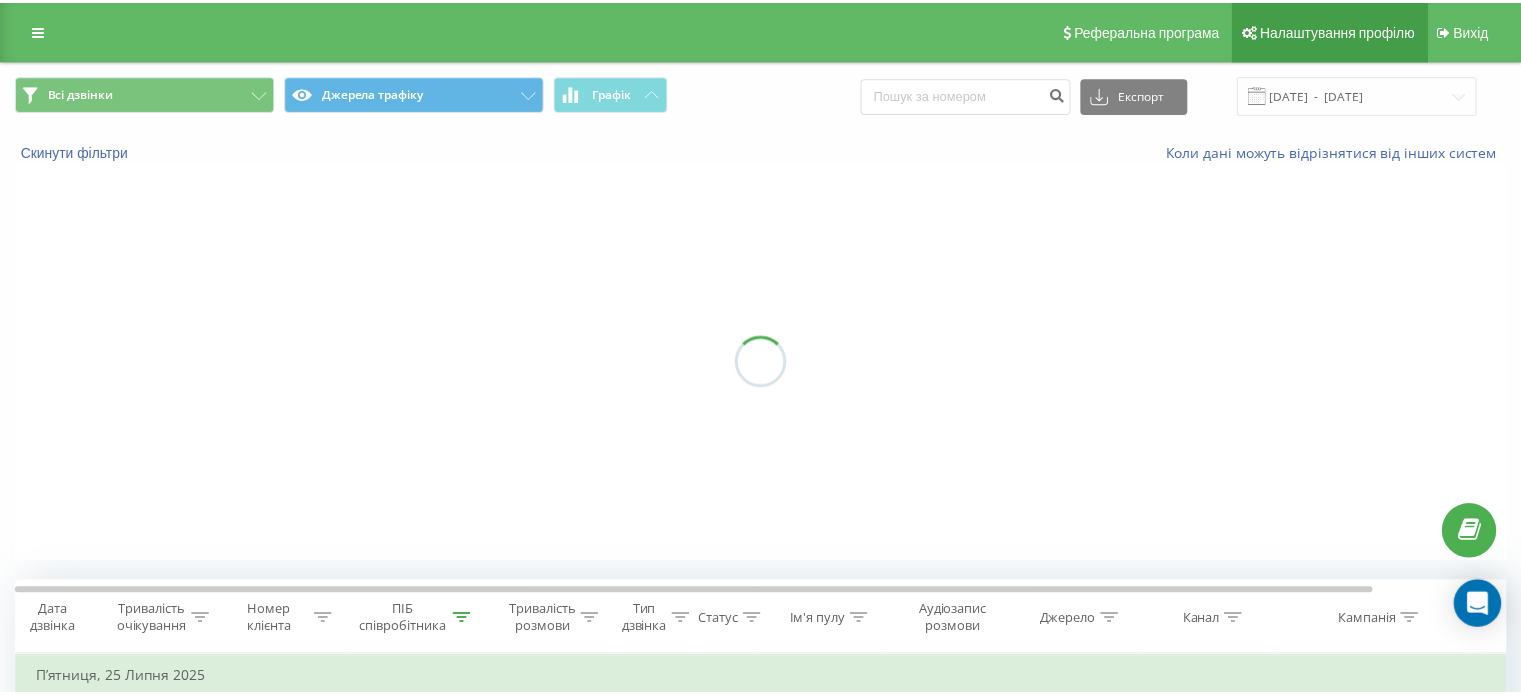 scroll, scrollTop: 0, scrollLeft: 0, axis: both 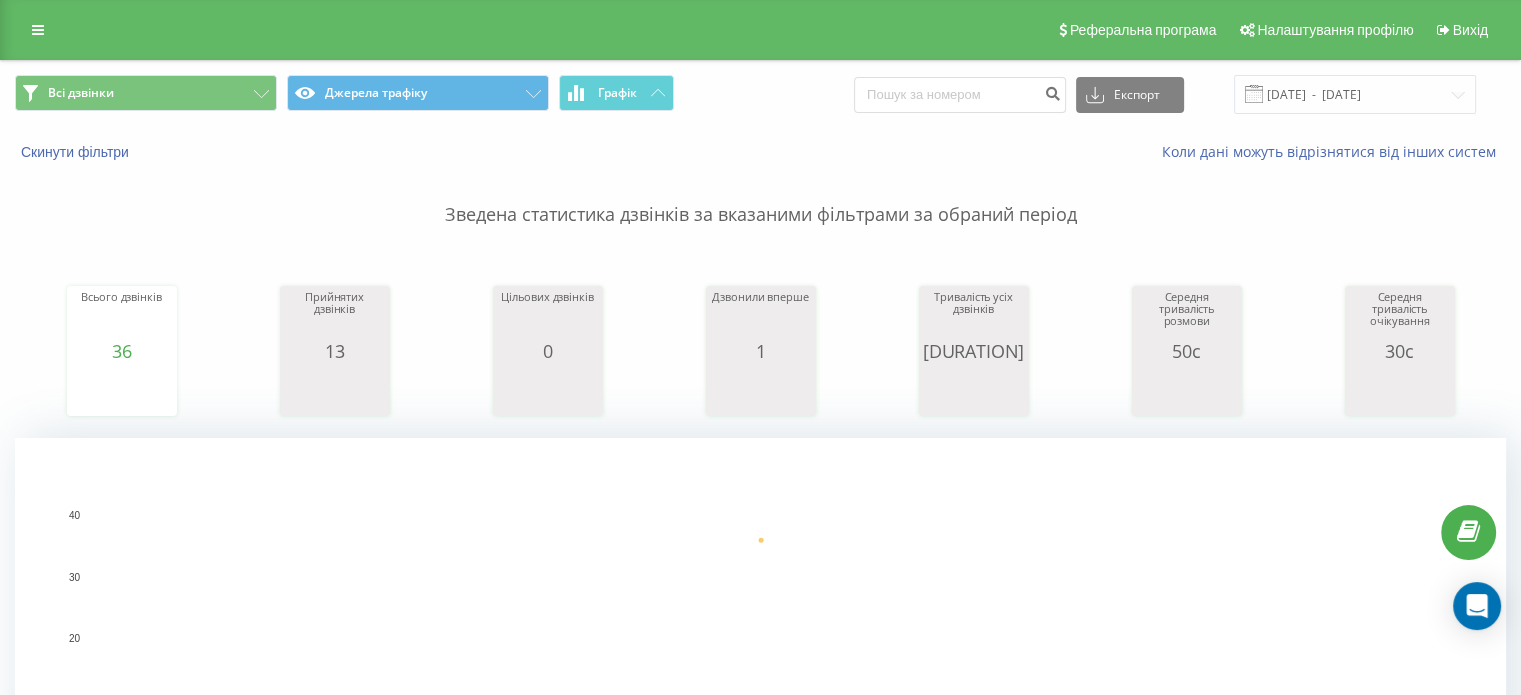 click on "Всі дзвінки Джерела трафіку Графік Експорт .csv .xls .xlsx [DATE]  -  [DATE]" at bounding box center (760, 94) 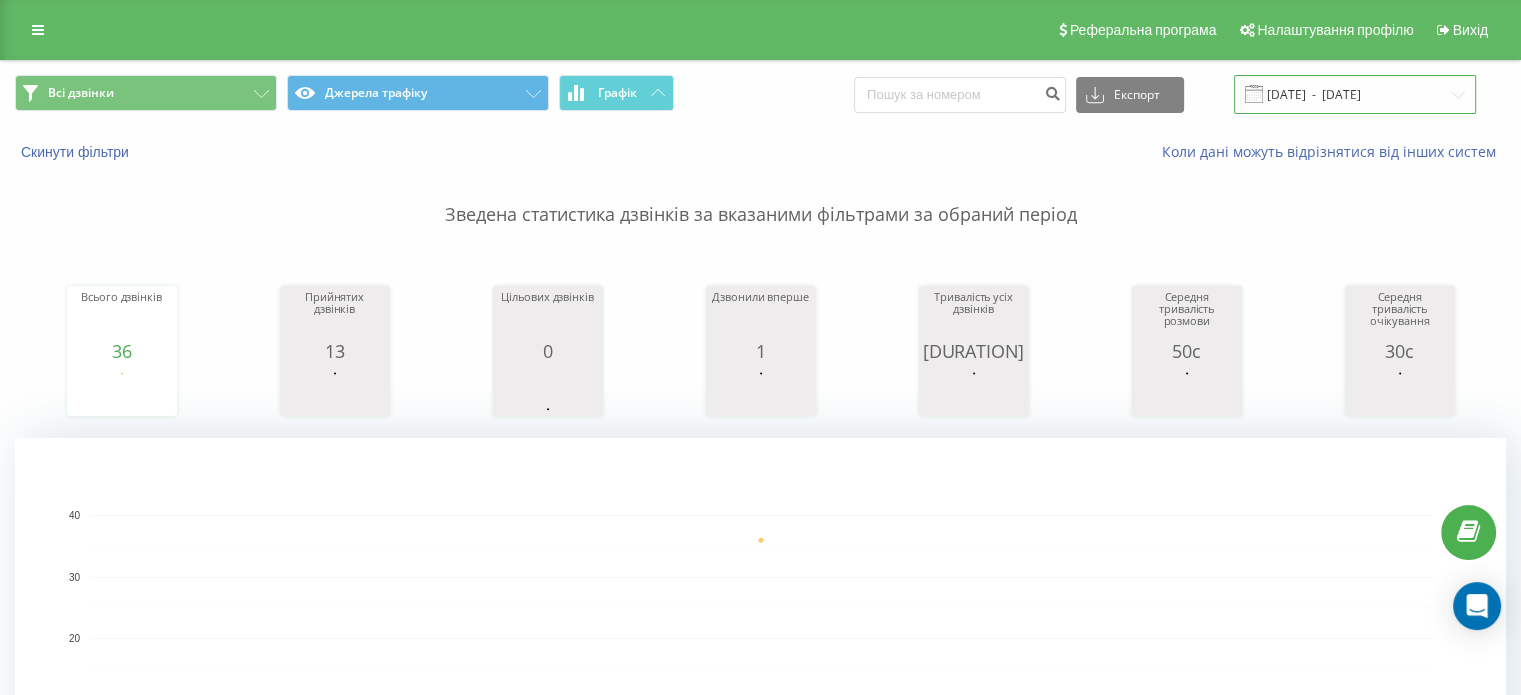 click on "25.07.2025  -  25.07.2025" at bounding box center [1355, 94] 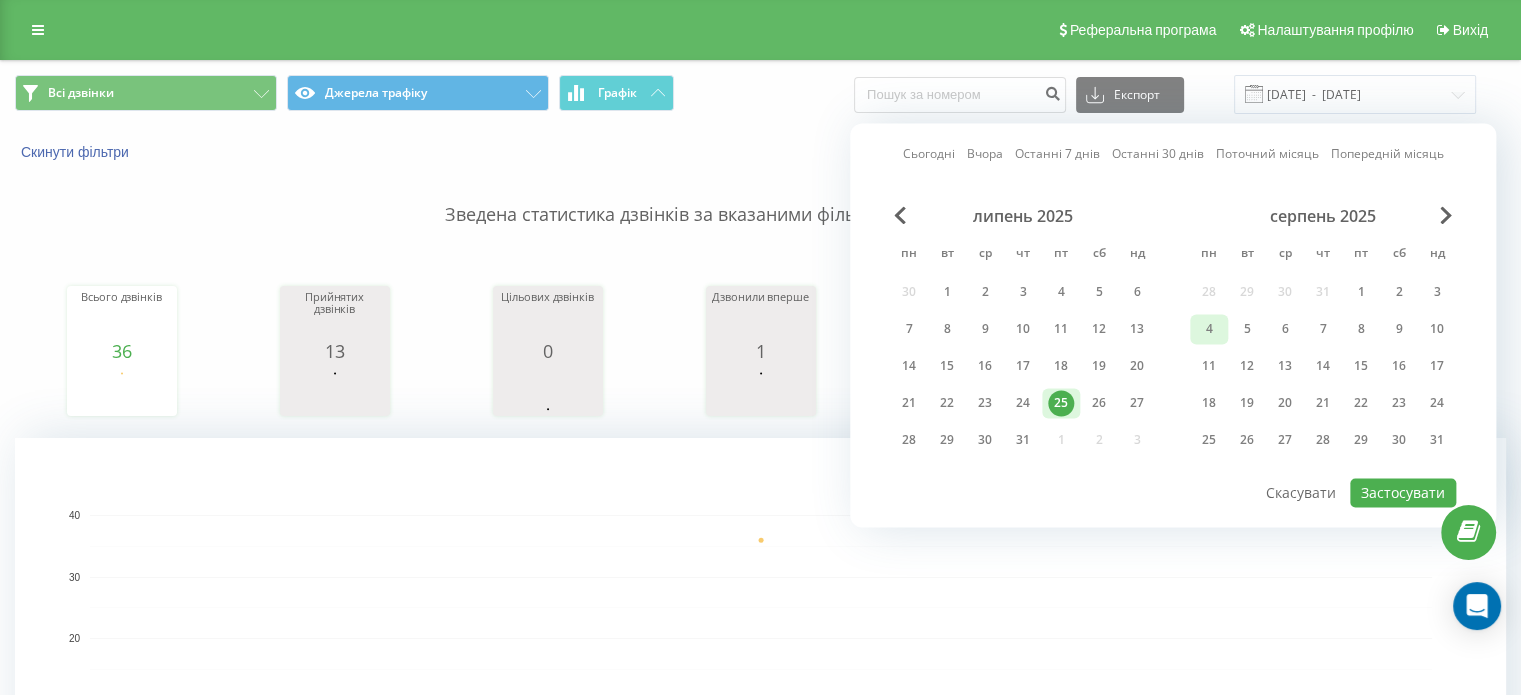 click on "4" at bounding box center [1209, 329] 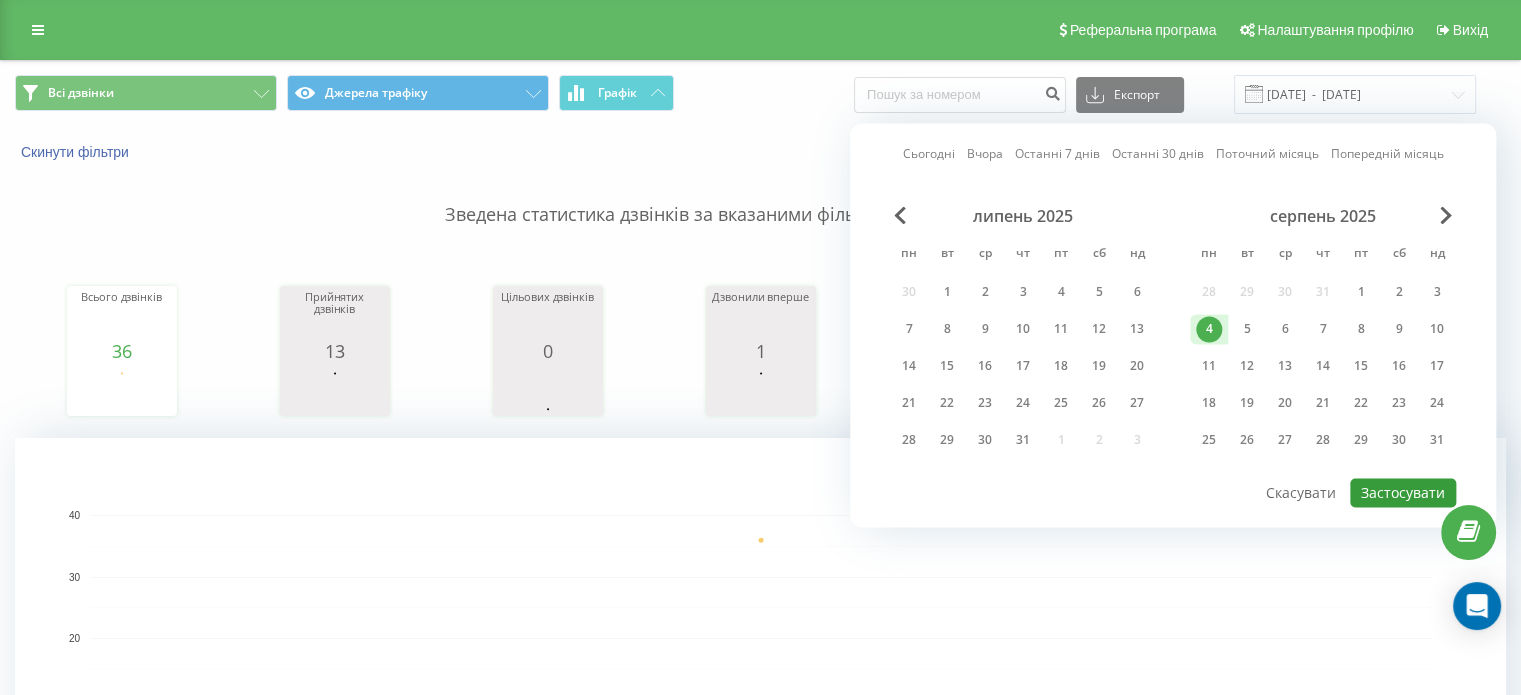 click on "Застосувати" at bounding box center [1403, 492] 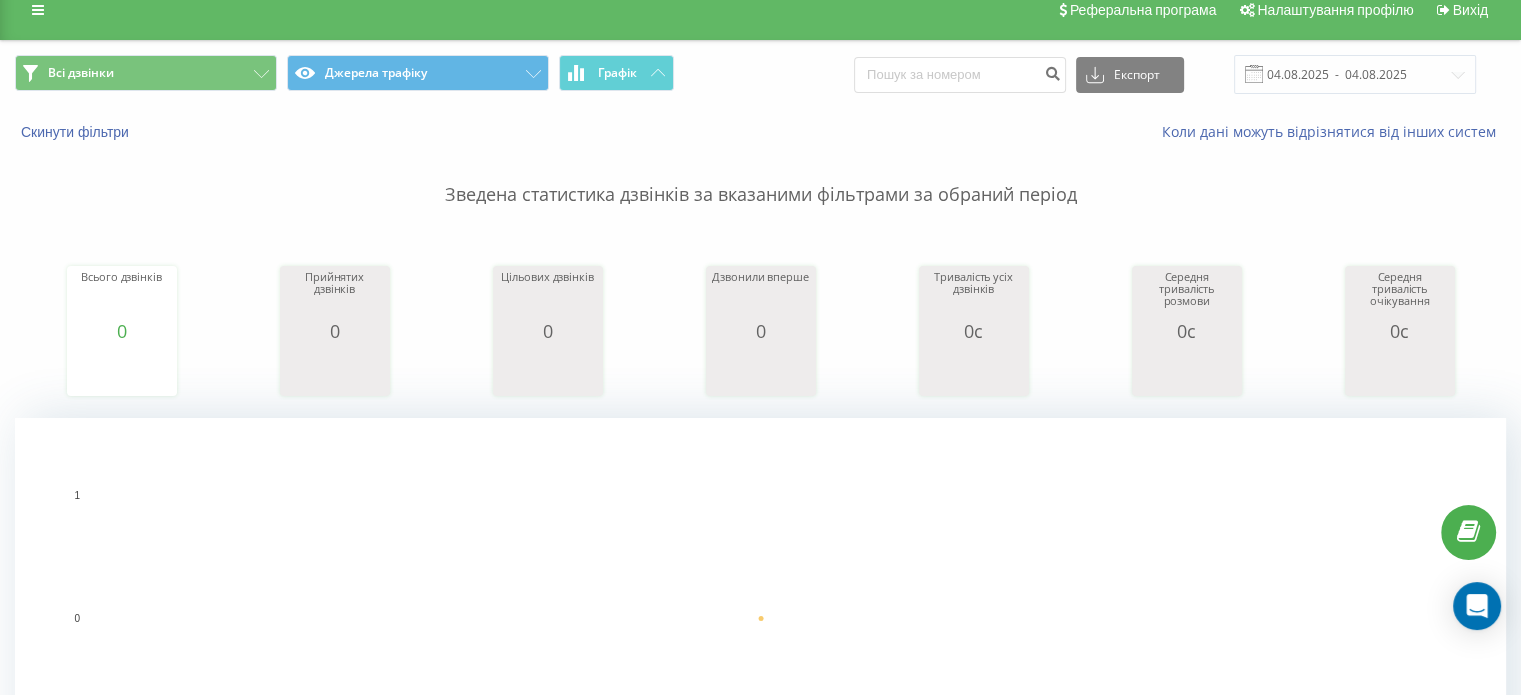 scroll, scrollTop: 0, scrollLeft: 0, axis: both 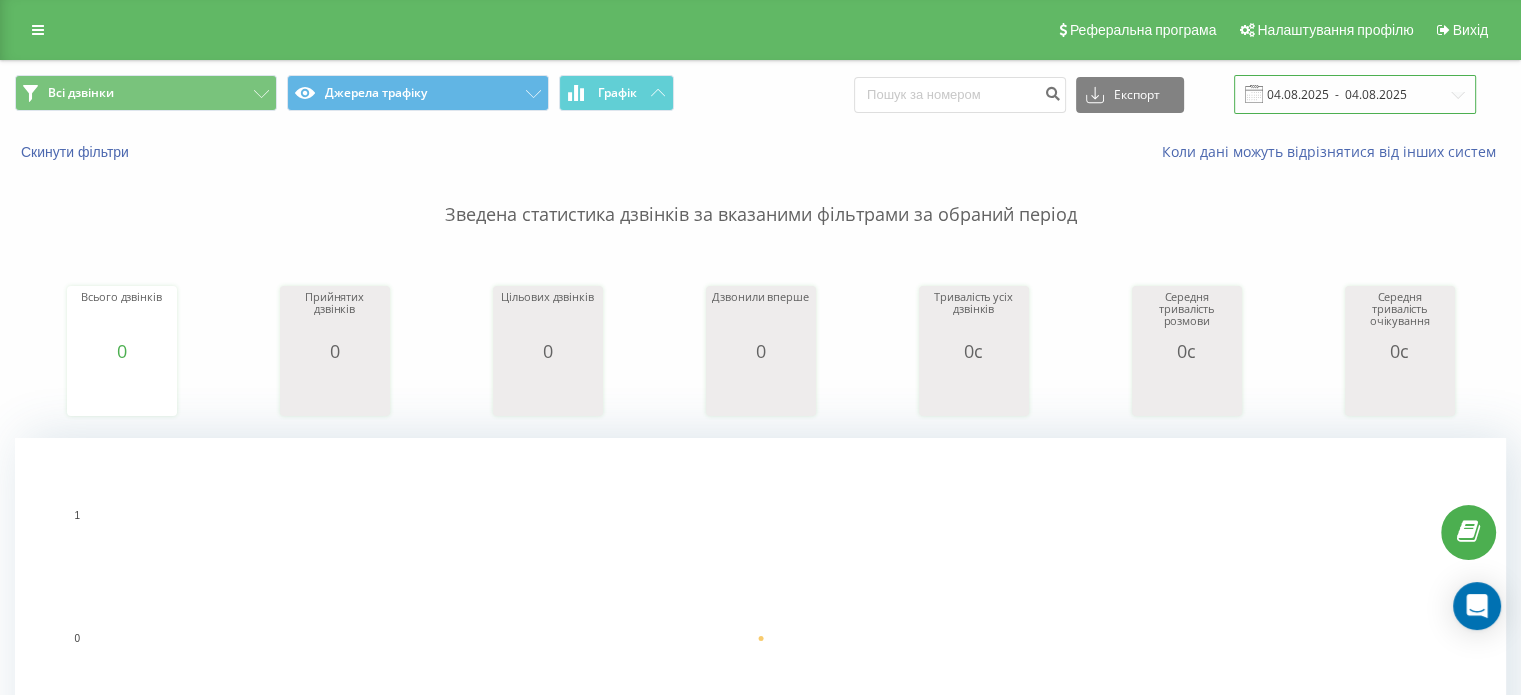 click on "04.08.2025  -  04.08.2025" at bounding box center [1355, 94] 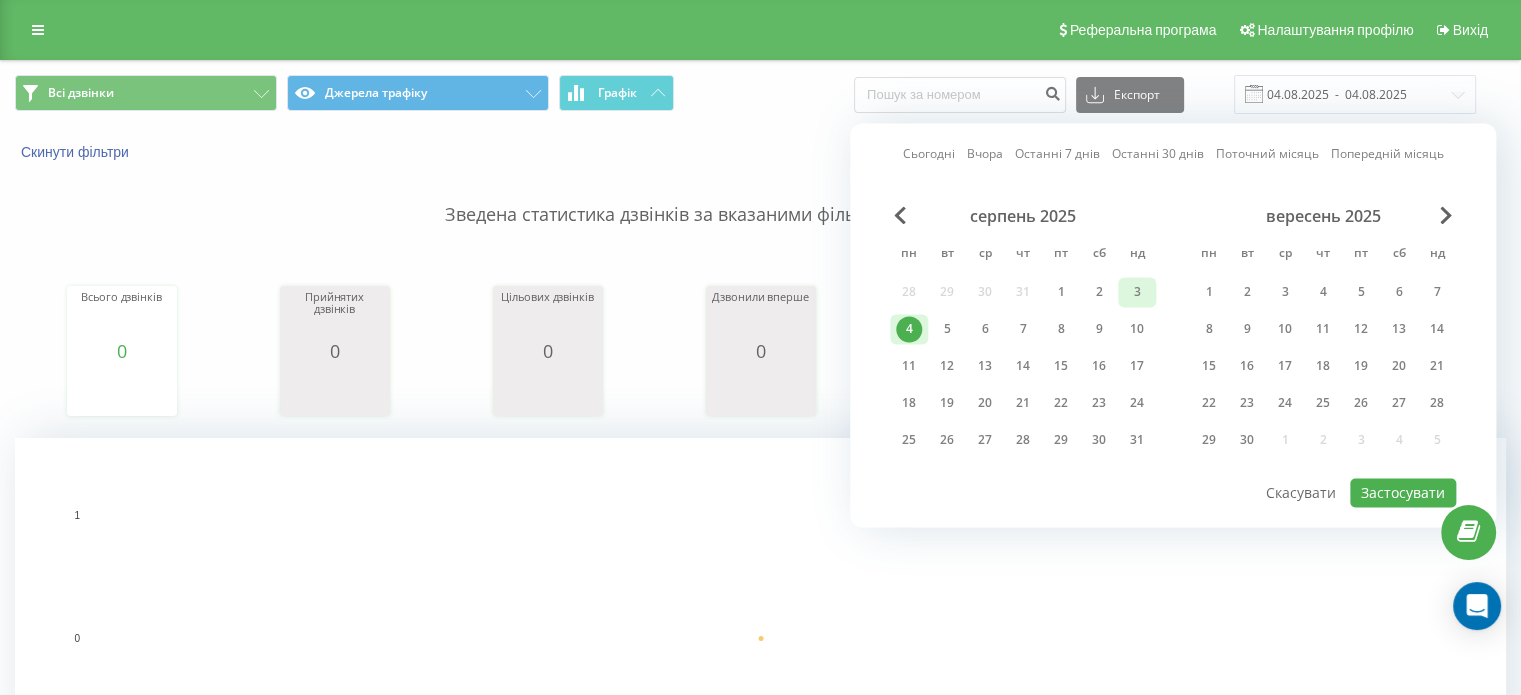 click on "3" at bounding box center (1137, 292) 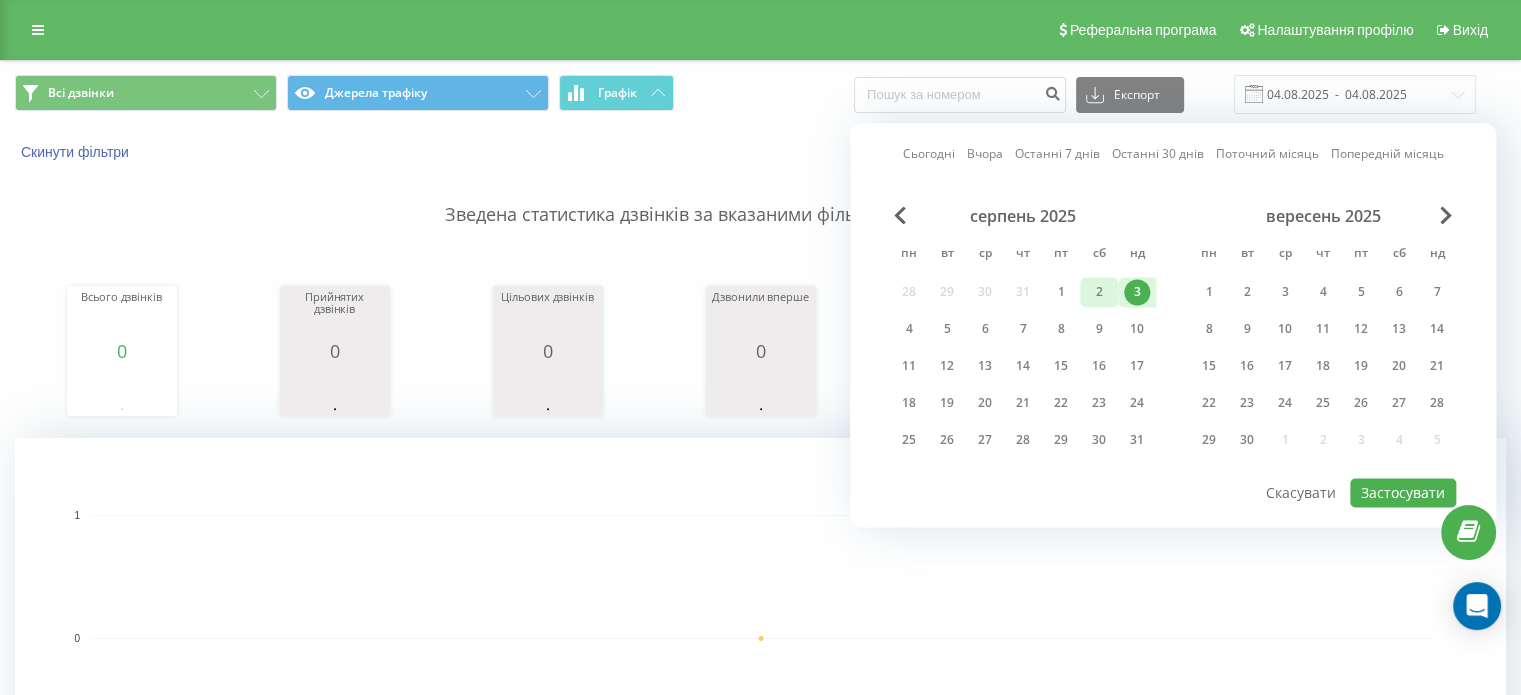 click on "2" at bounding box center (1099, 292) 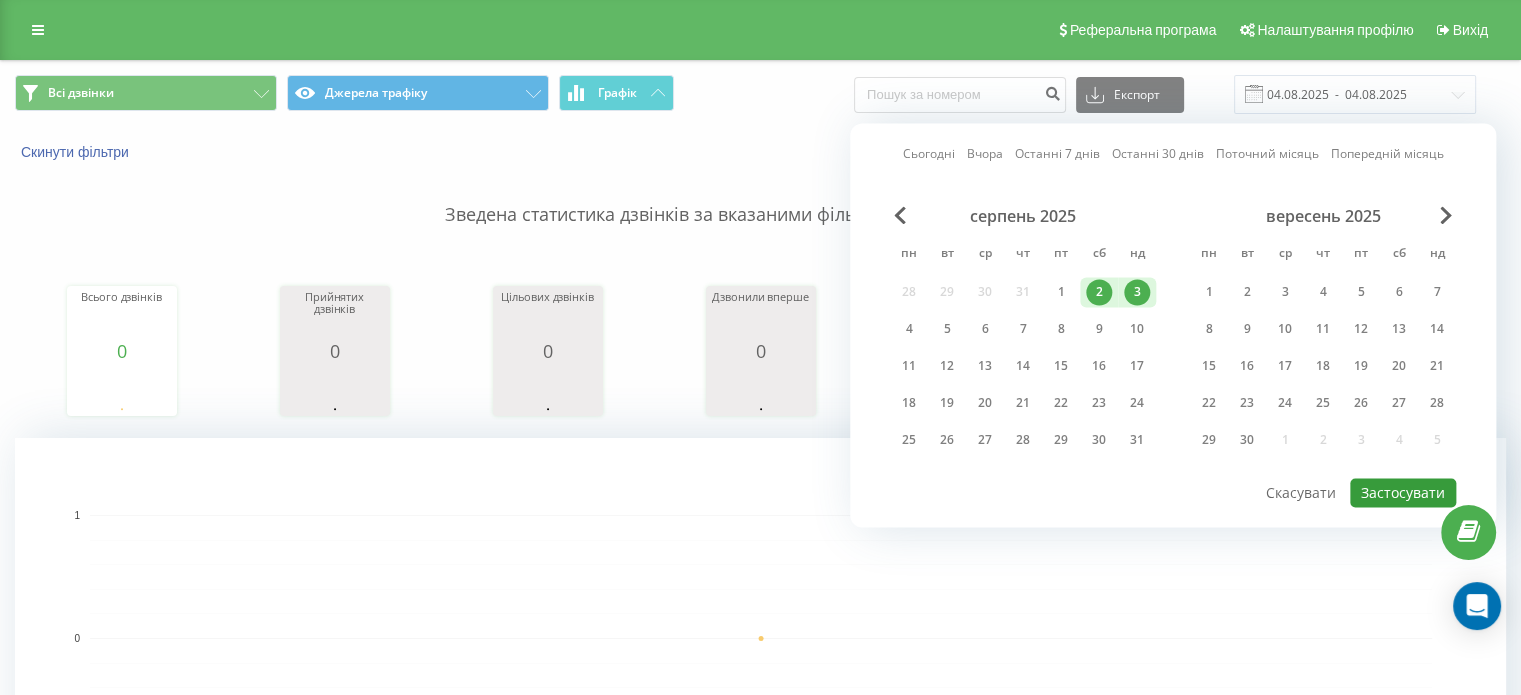 click on "Застосувати" at bounding box center (1403, 492) 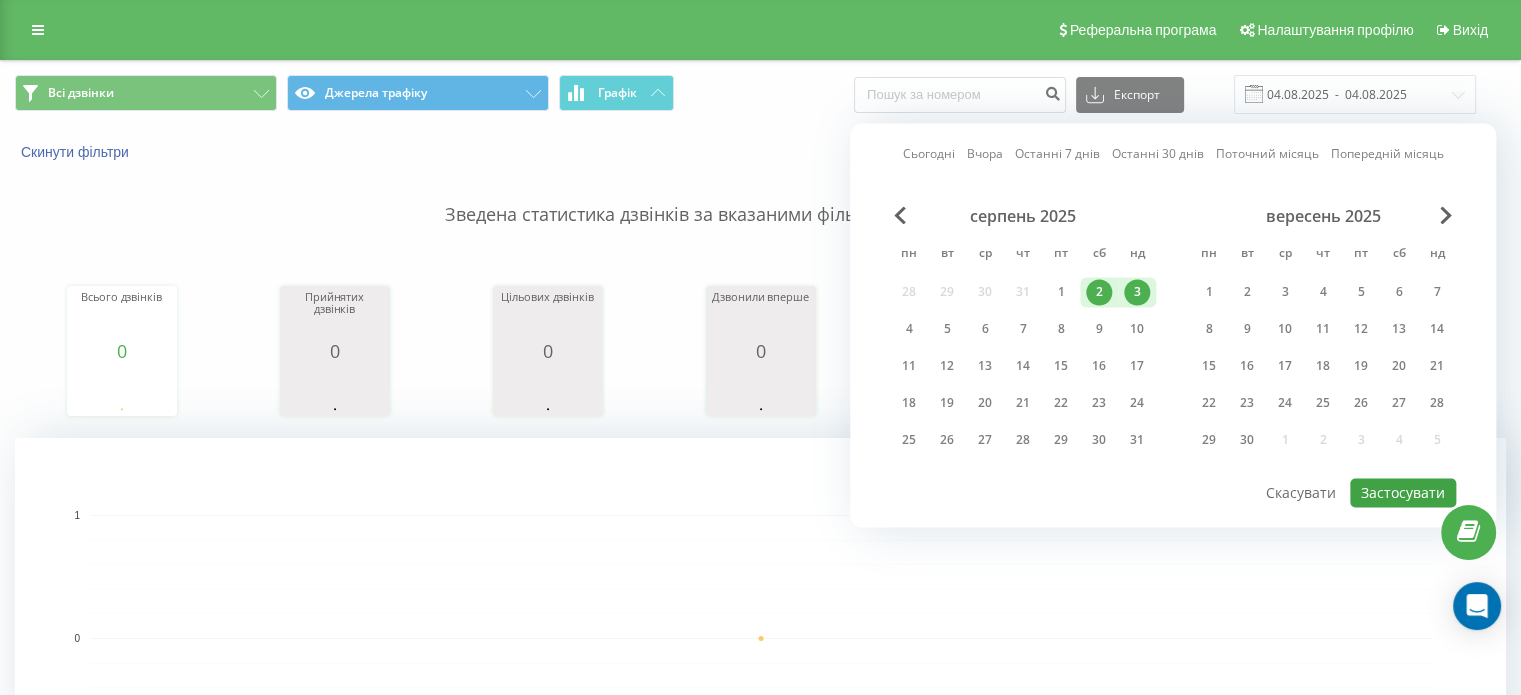 type on "02.08.2025  -  03.08.2025" 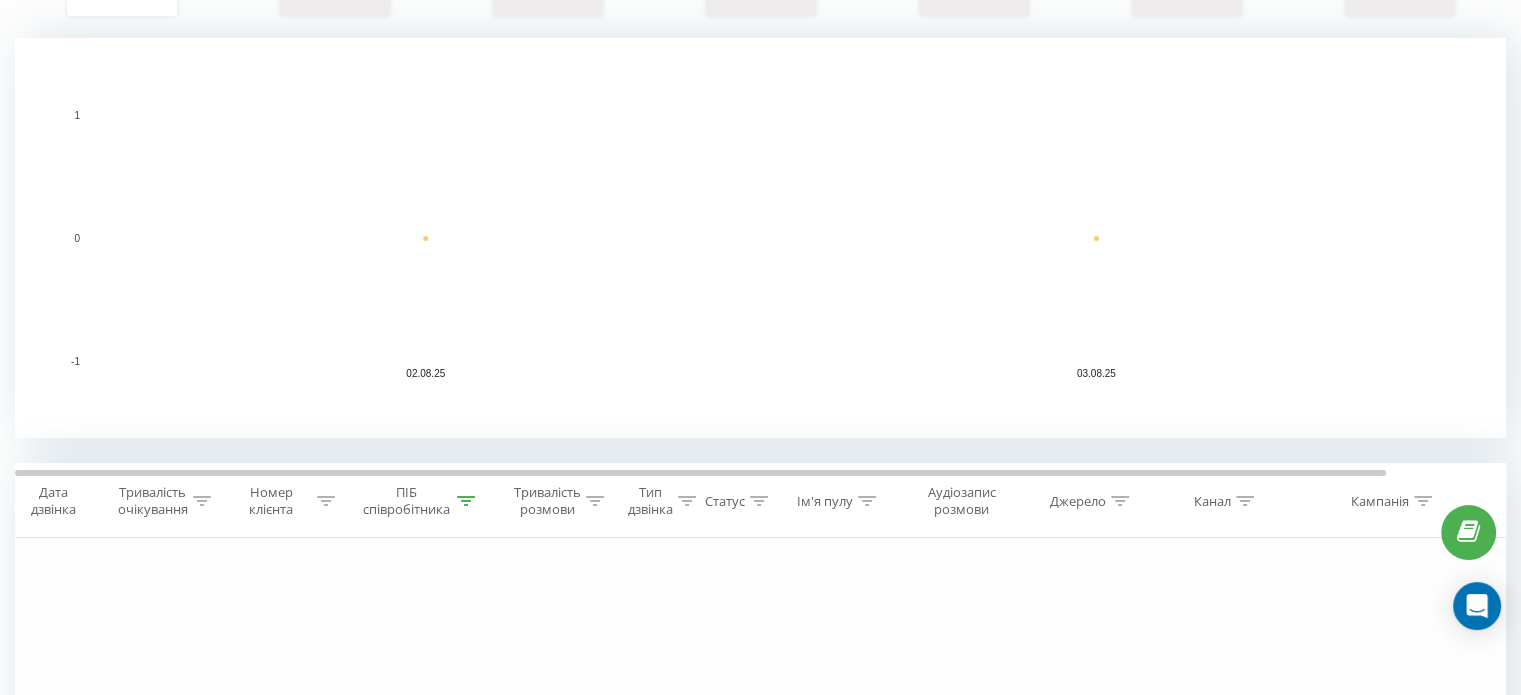 scroll, scrollTop: 678, scrollLeft: 0, axis: vertical 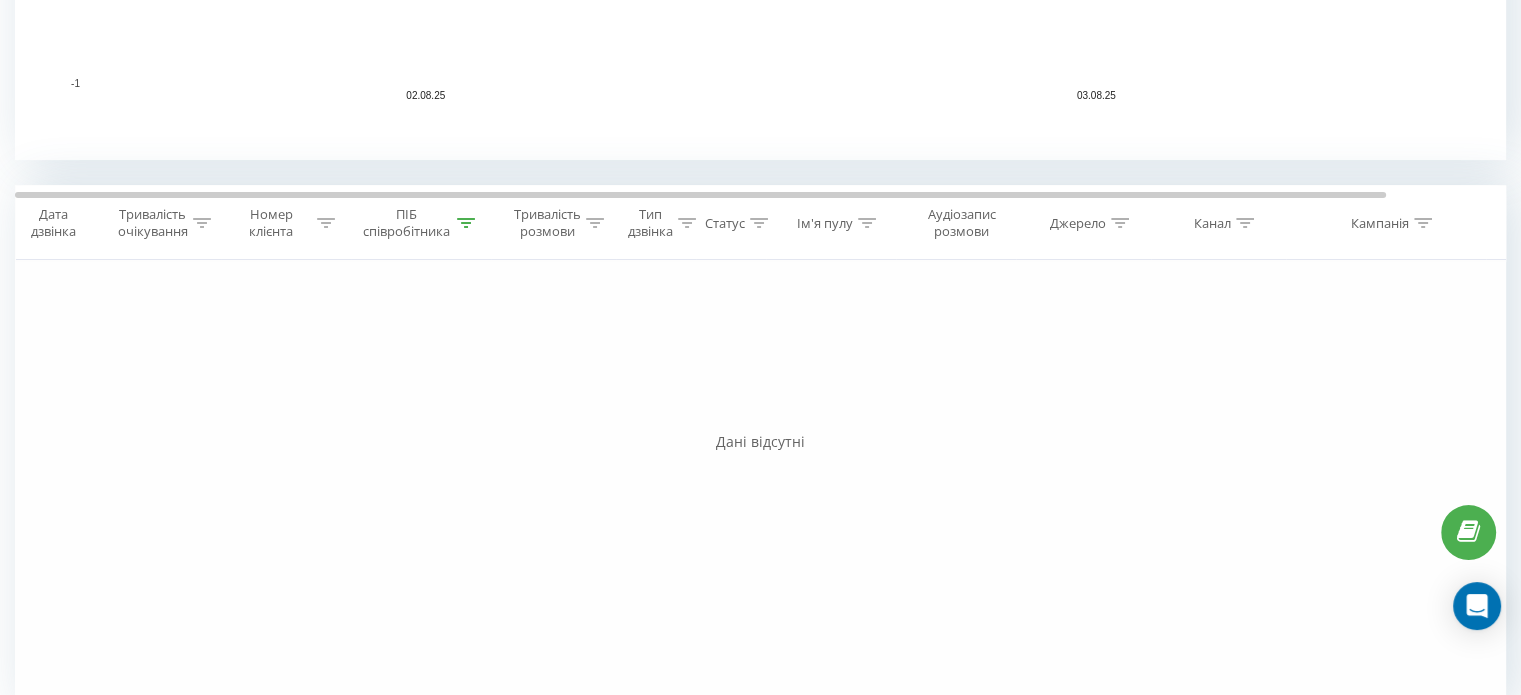 click on "ПІБ співробітника" at bounding box center (407, 223) 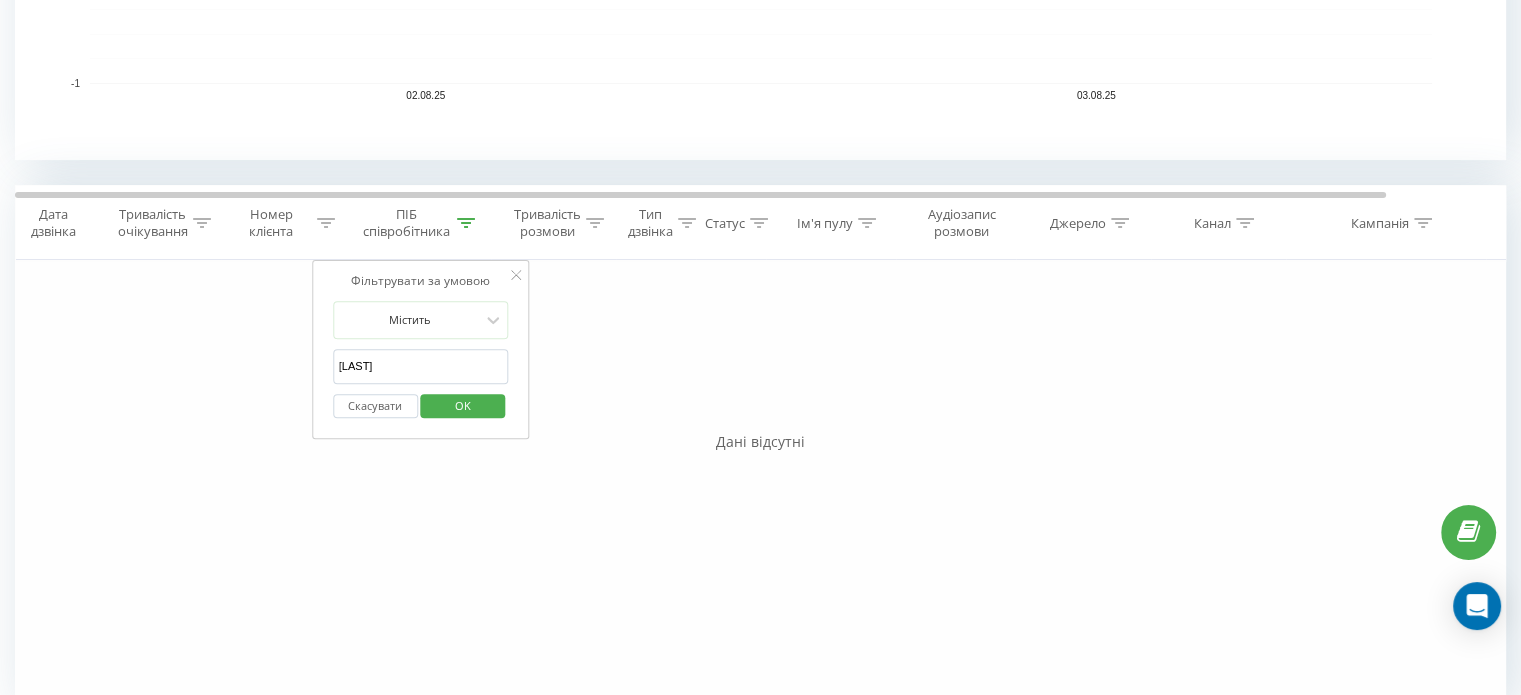 click on "шуст" at bounding box center (421, 366) 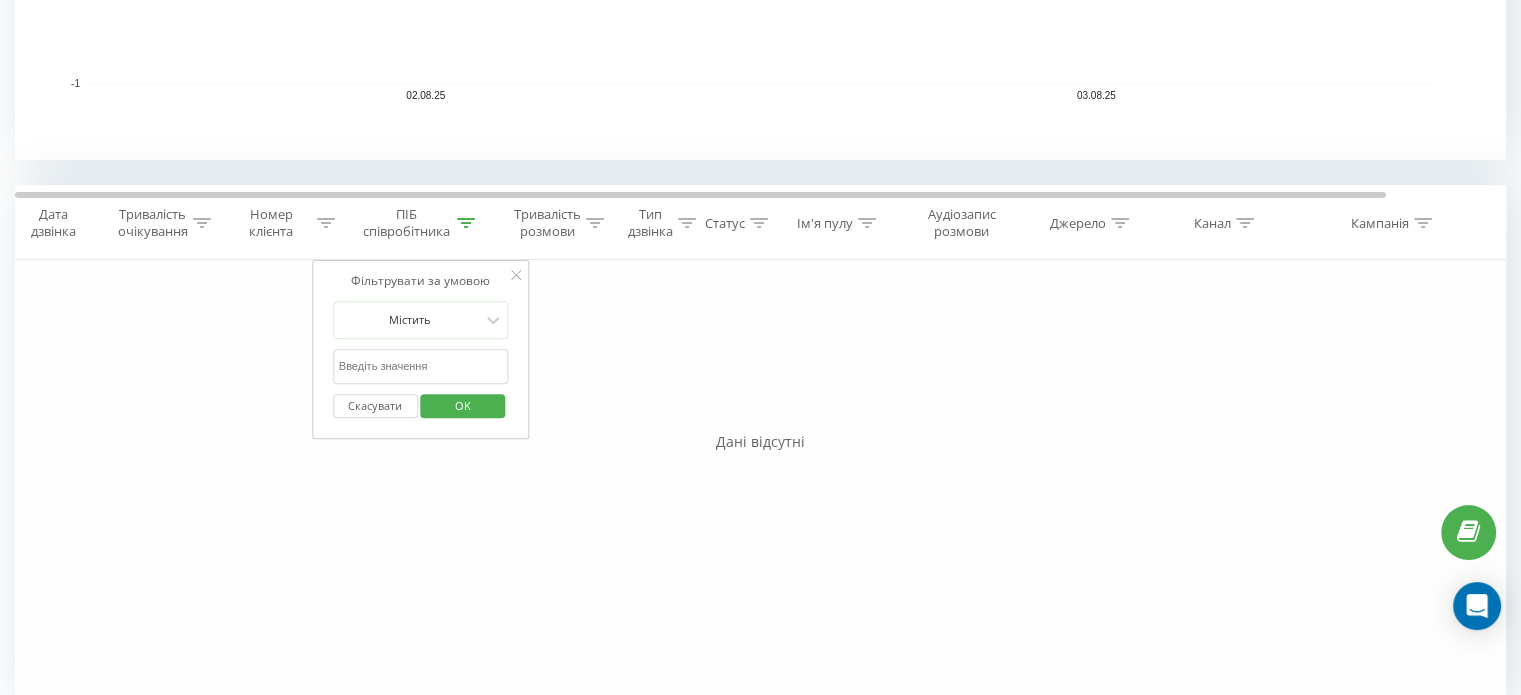 type 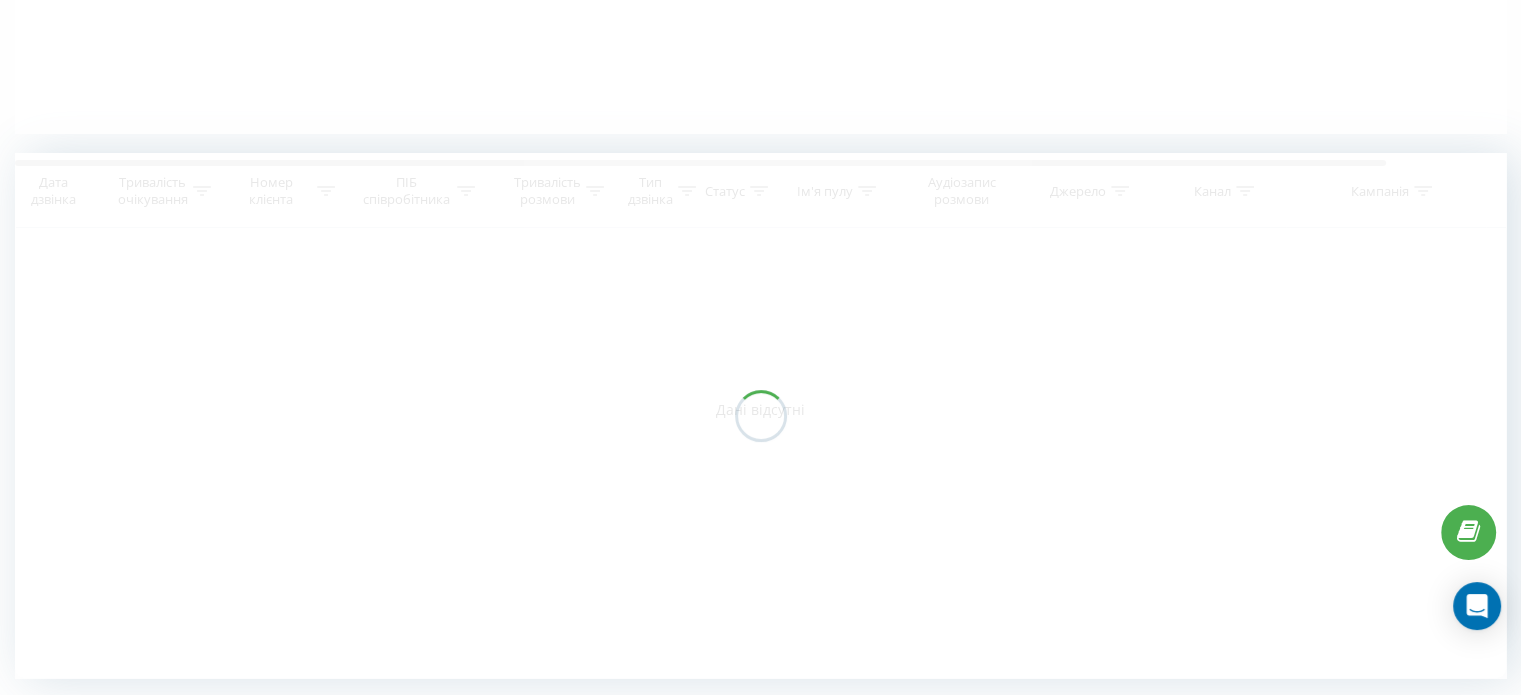 scroll, scrollTop: 428, scrollLeft: 0, axis: vertical 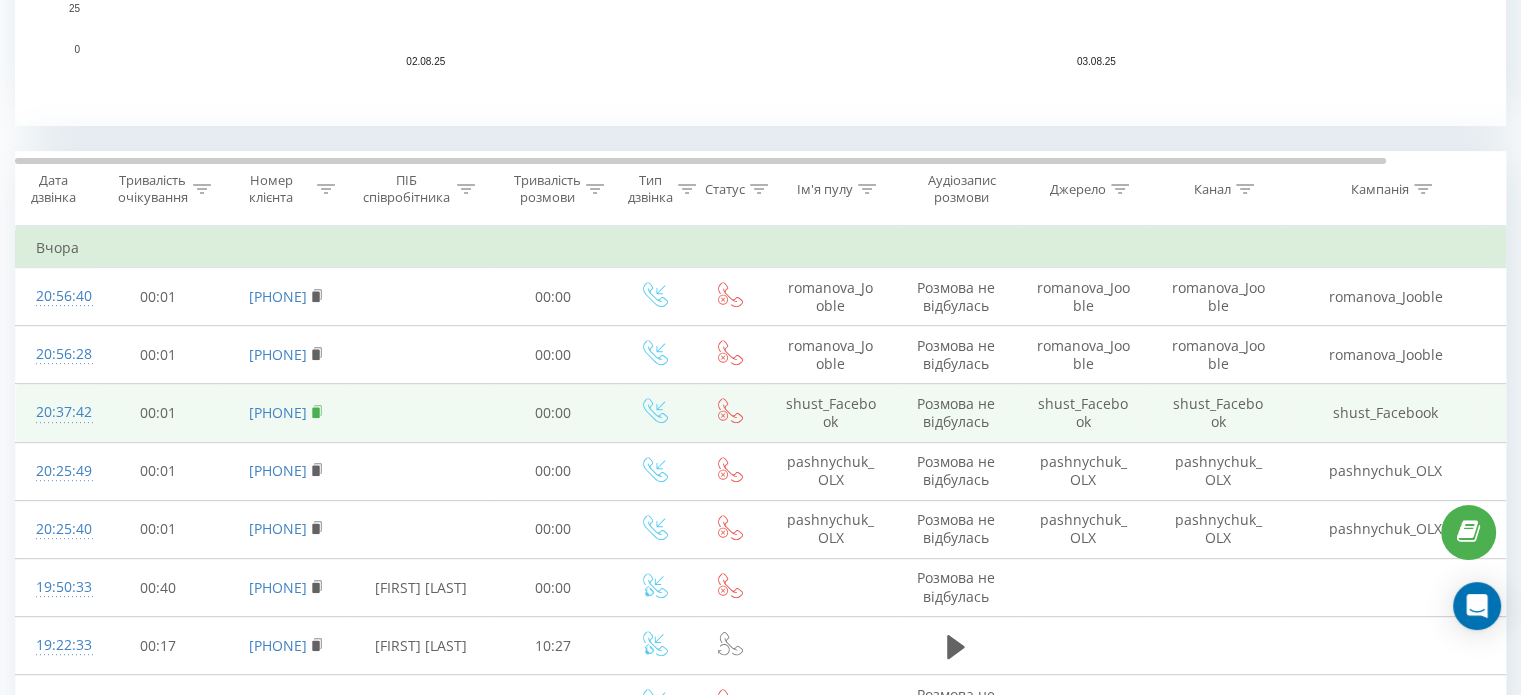click 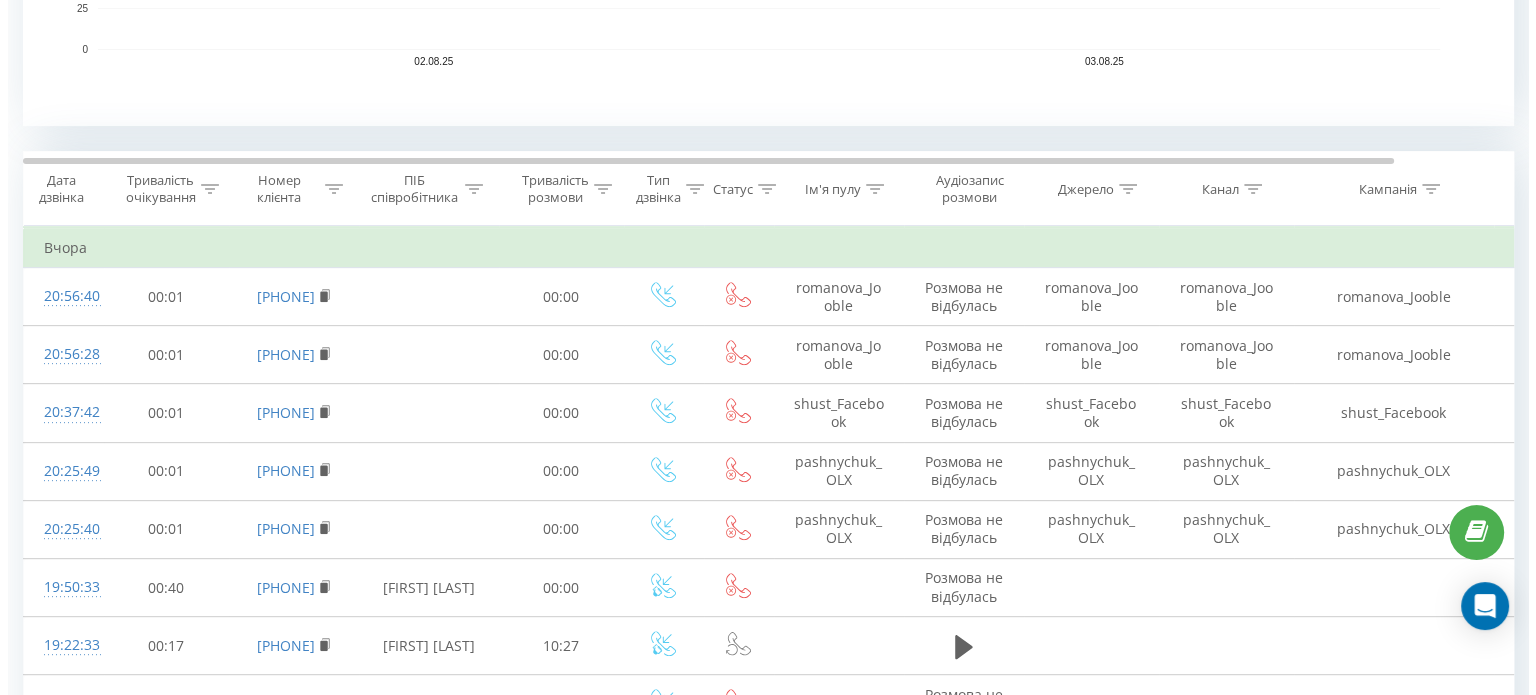scroll, scrollTop: 0, scrollLeft: 0, axis: both 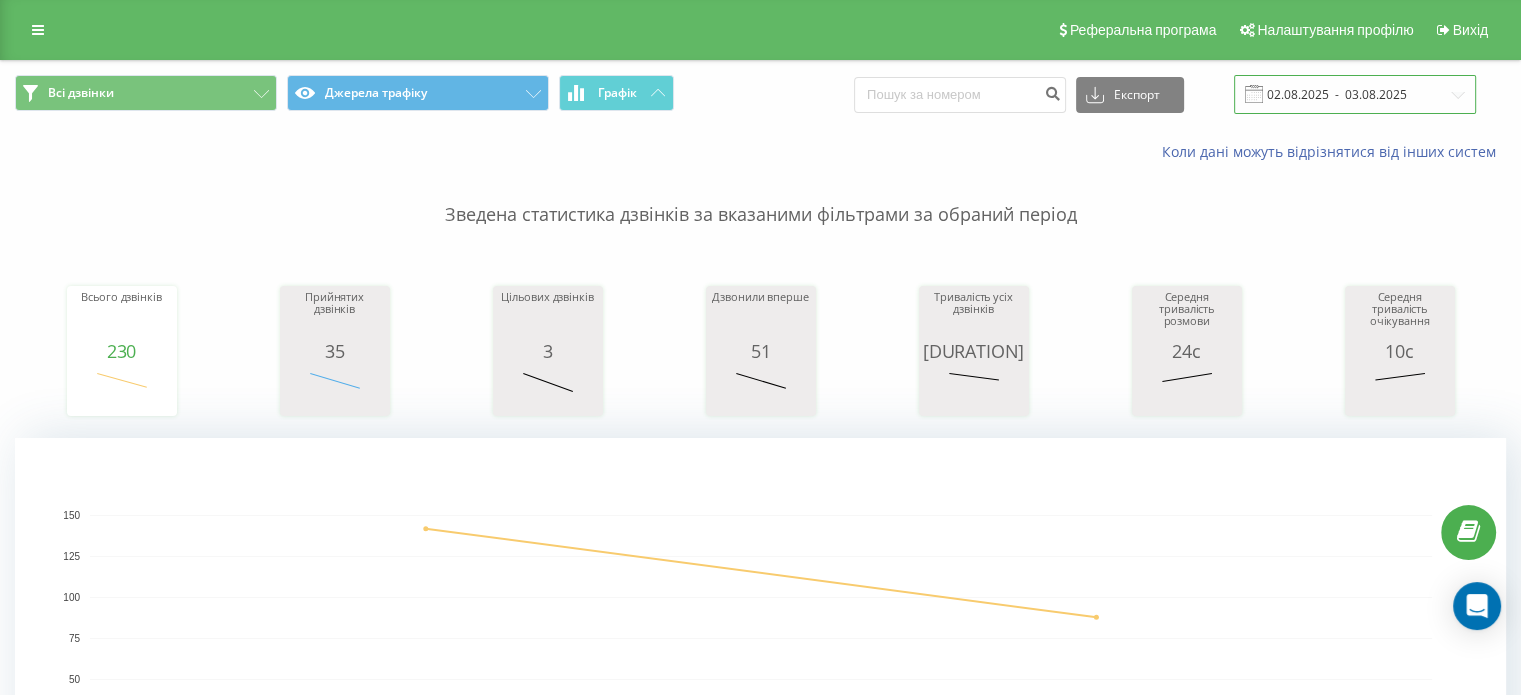 click on "02.08.2025  -  03.08.2025" at bounding box center (1355, 94) 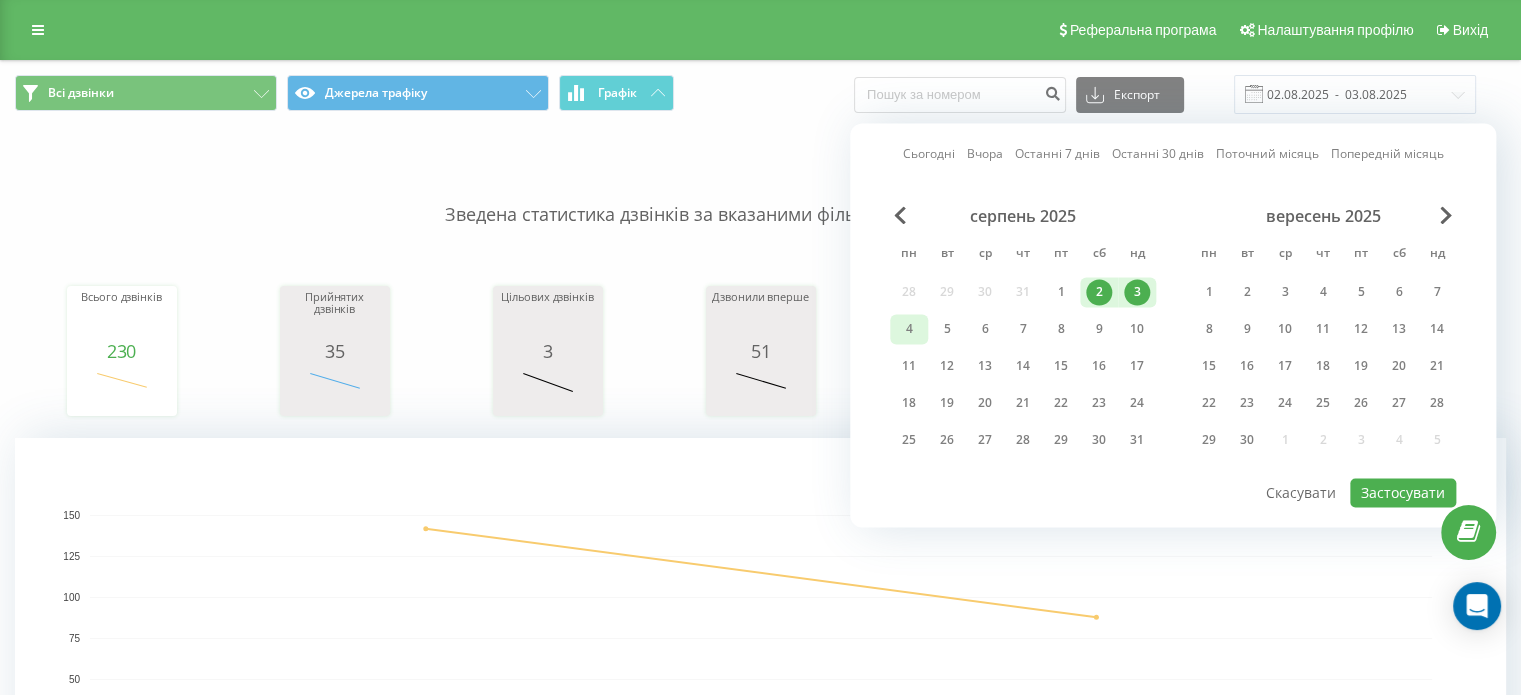 click on "4" at bounding box center [909, 329] 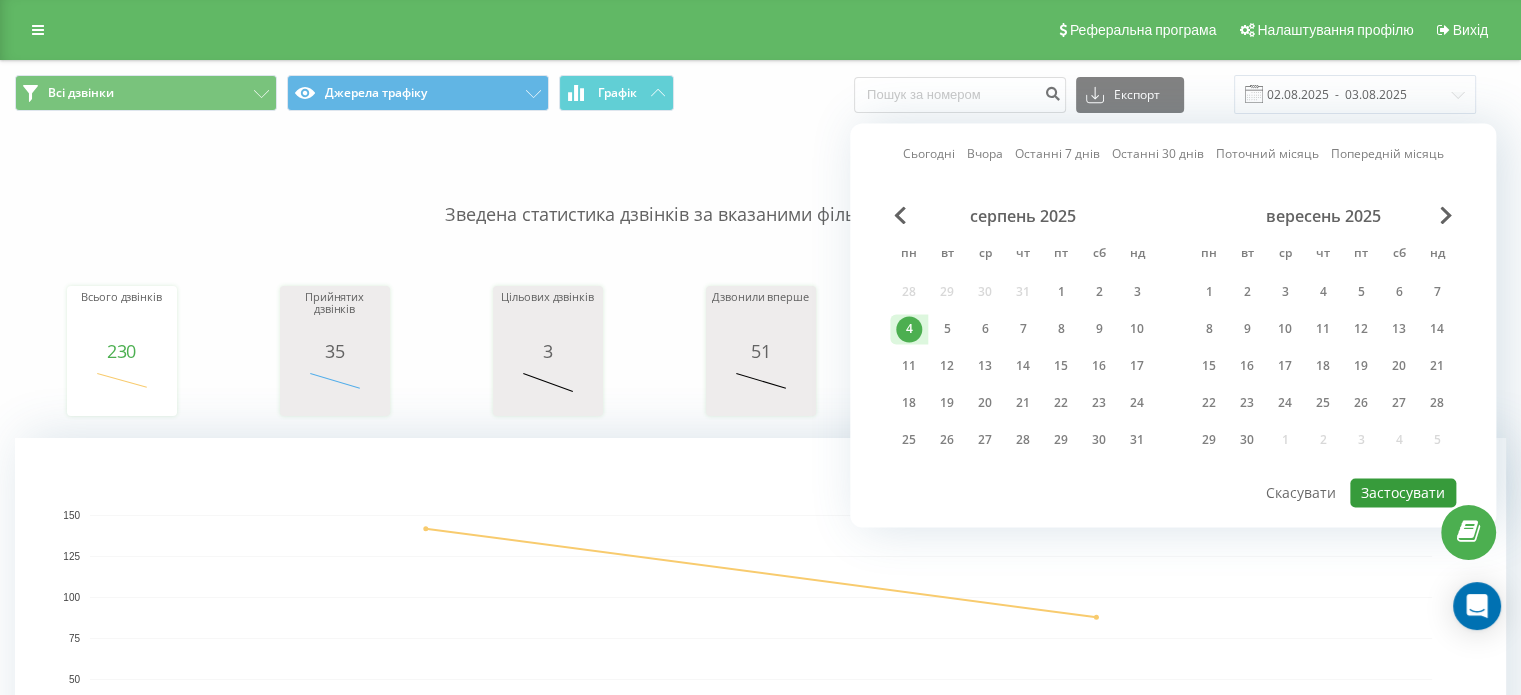 click on "Застосувати" at bounding box center [1403, 492] 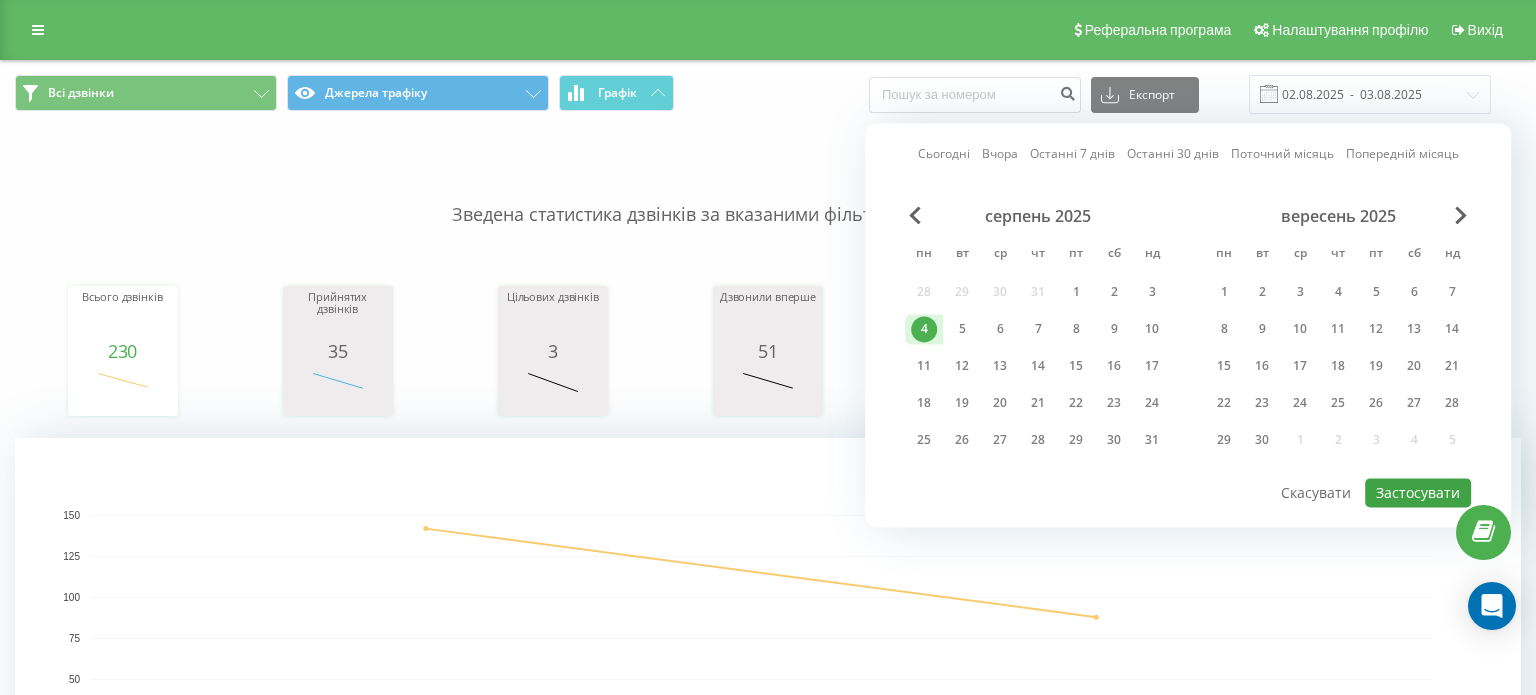 type on "04.08.2025  -  04.08.2025" 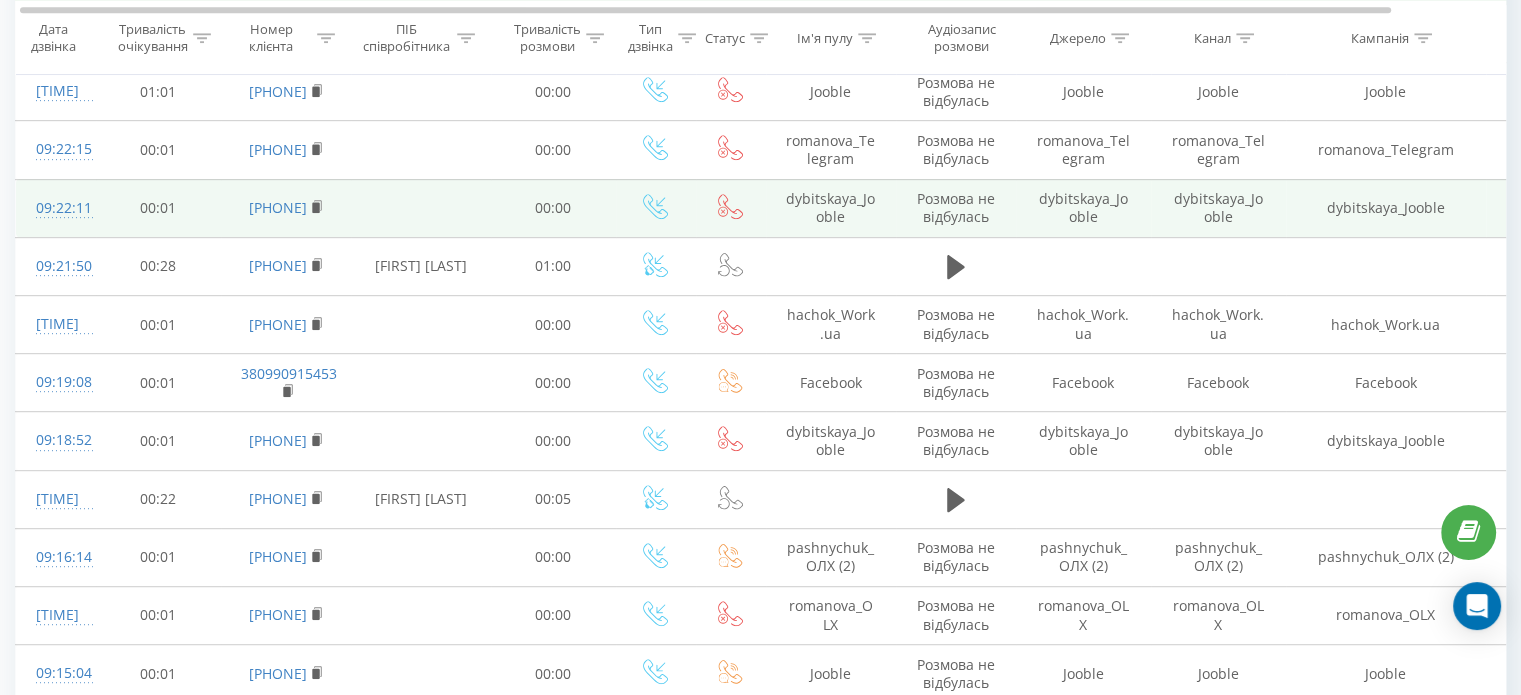 scroll, scrollTop: 1091, scrollLeft: 0, axis: vertical 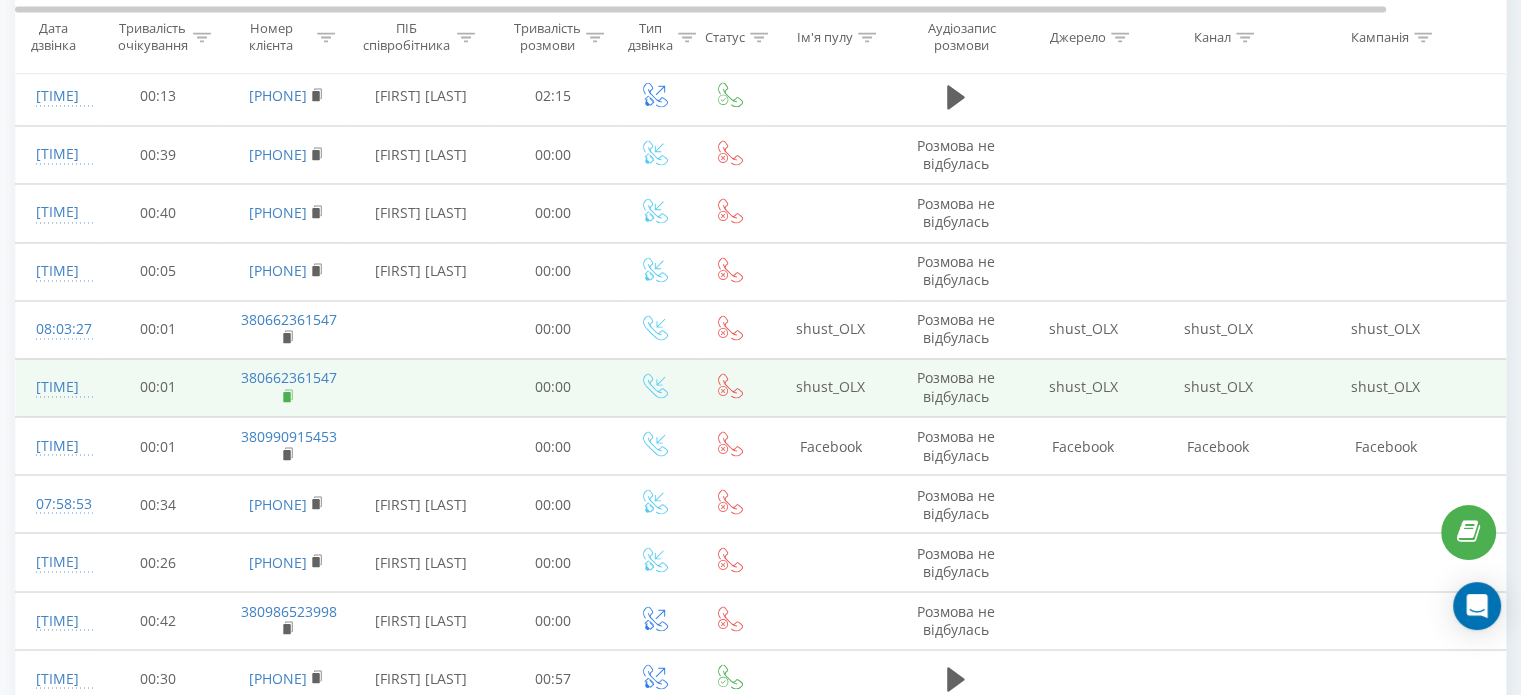 click 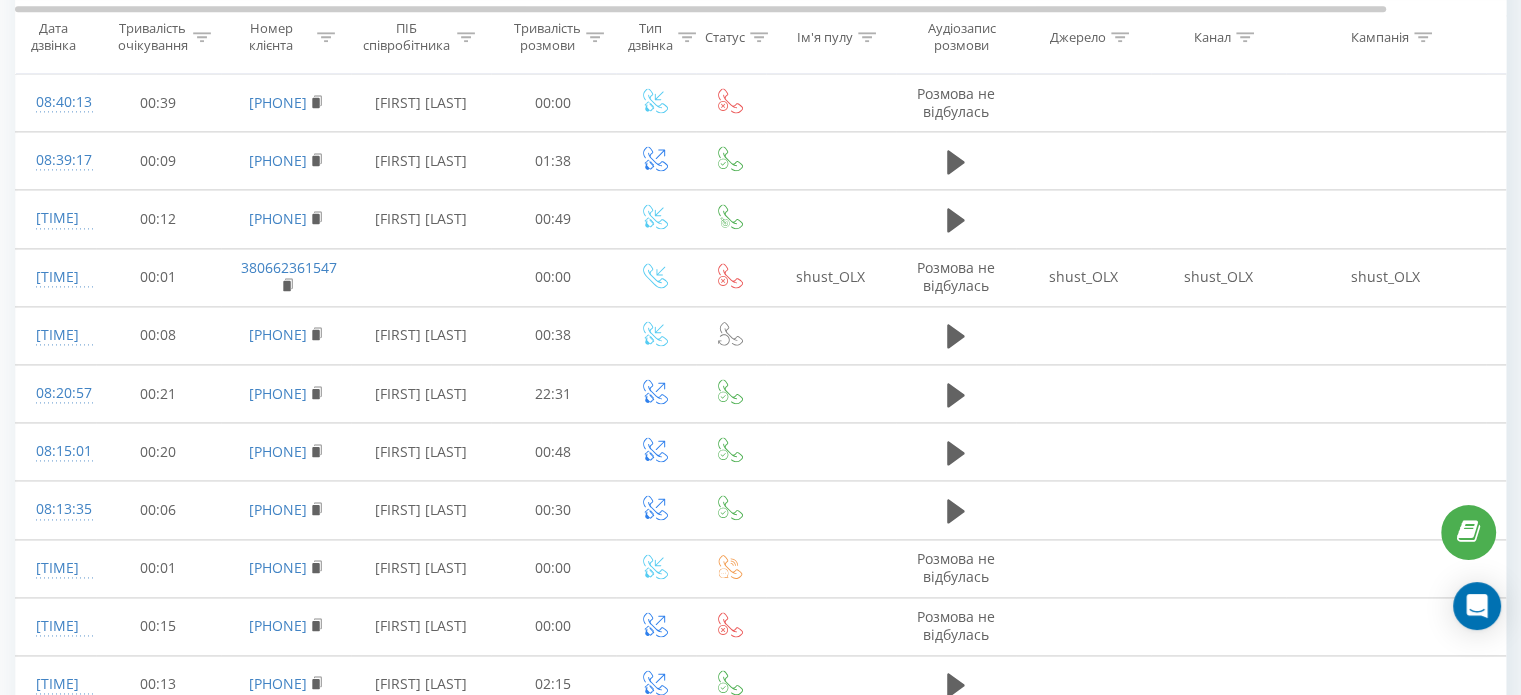 scroll, scrollTop: 2704, scrollLeft: 0, axis: vertical 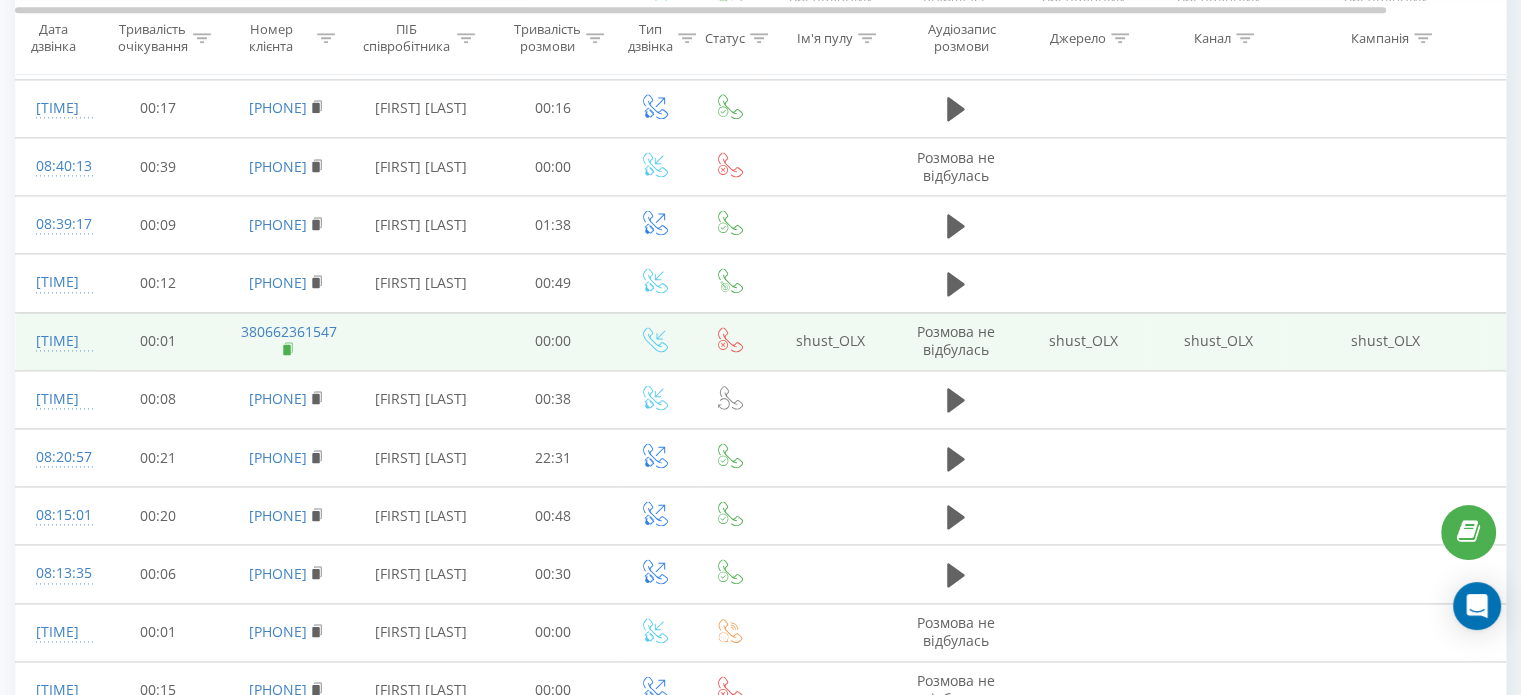 click at bounding box center [288, 349] 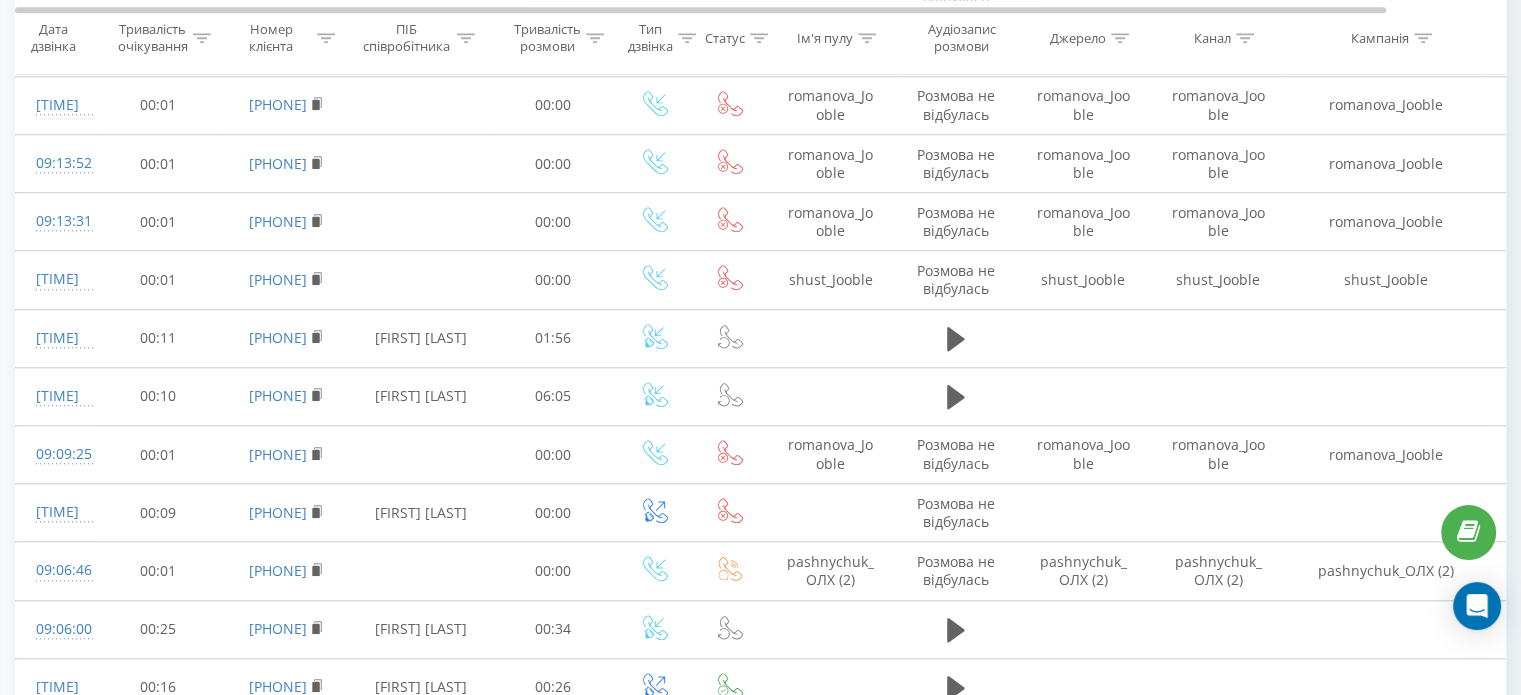 scroll, scrollTop: 1772, scrollLeft: 0, axis: vertical 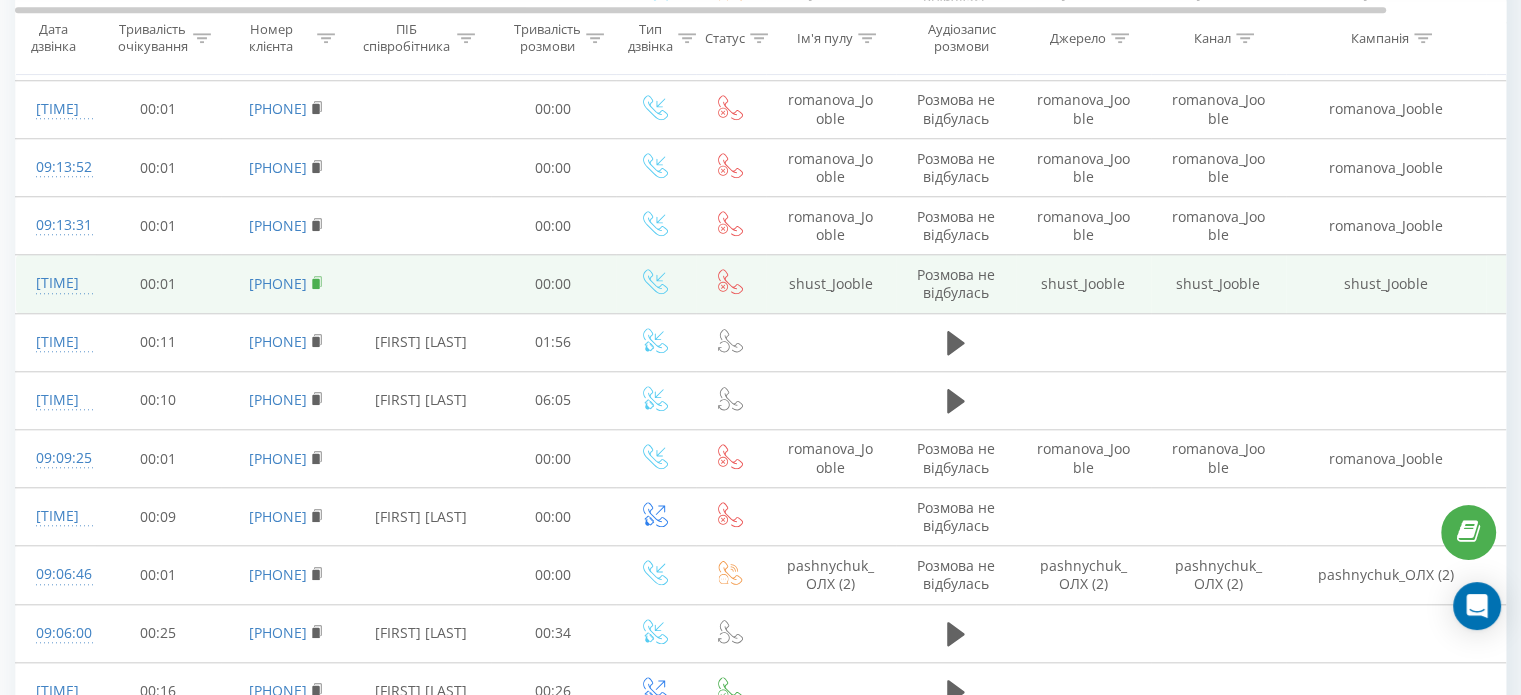 click 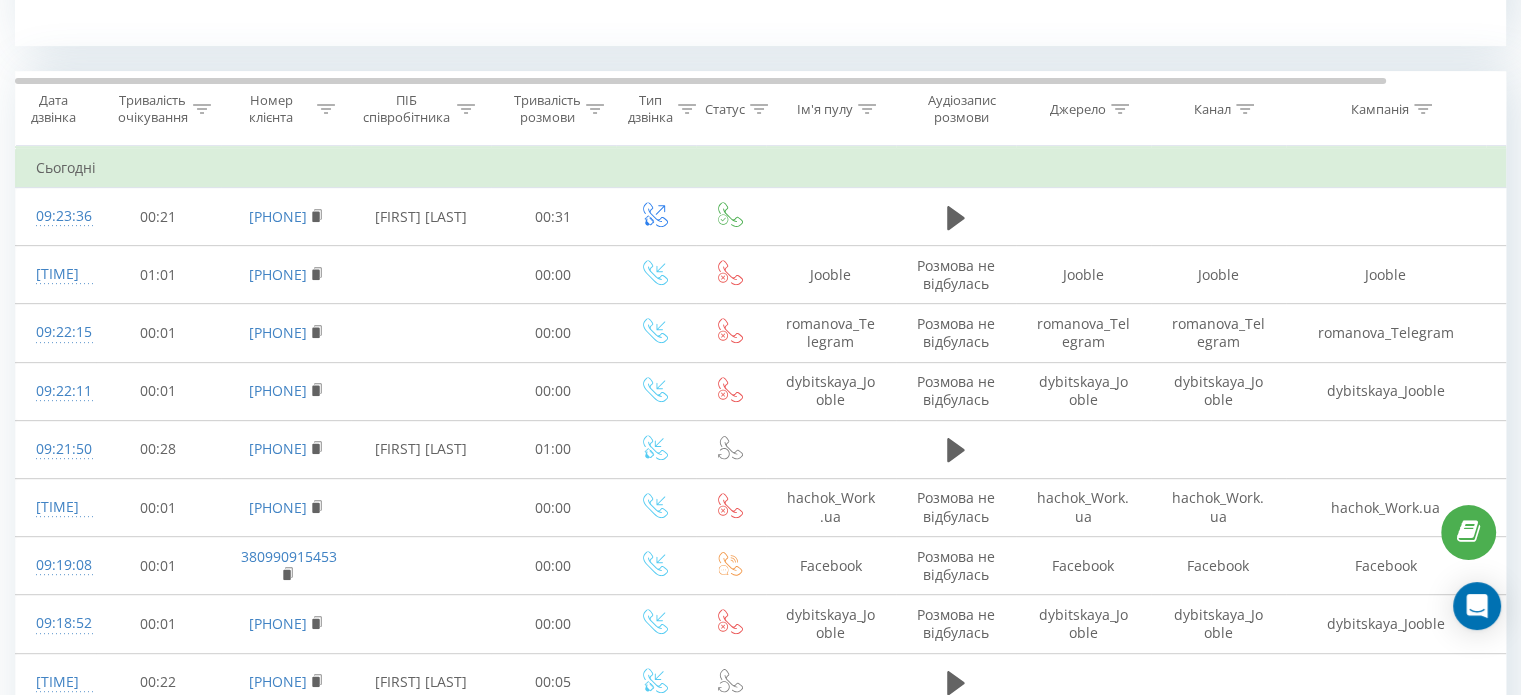 scroll, scrollTop: 773, scrollLeft: 0, axis: vertical 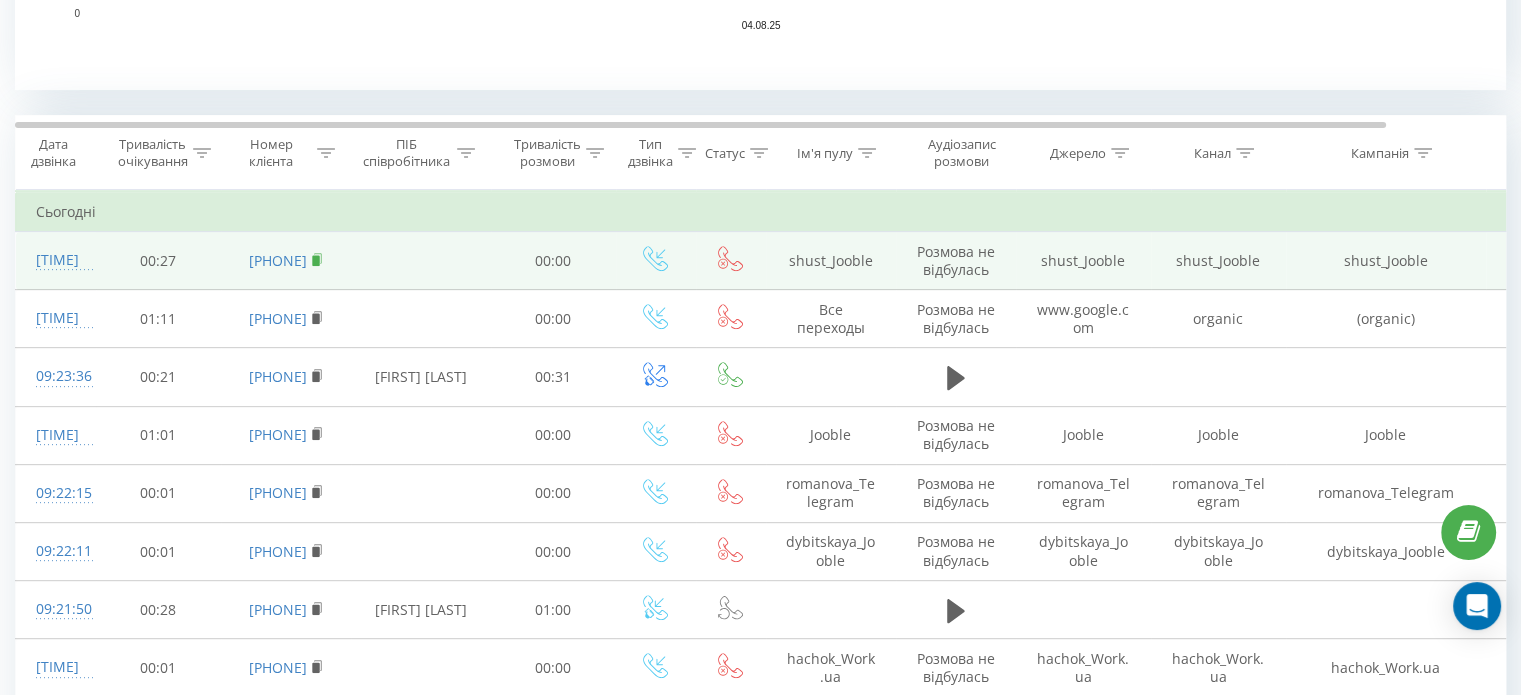 click 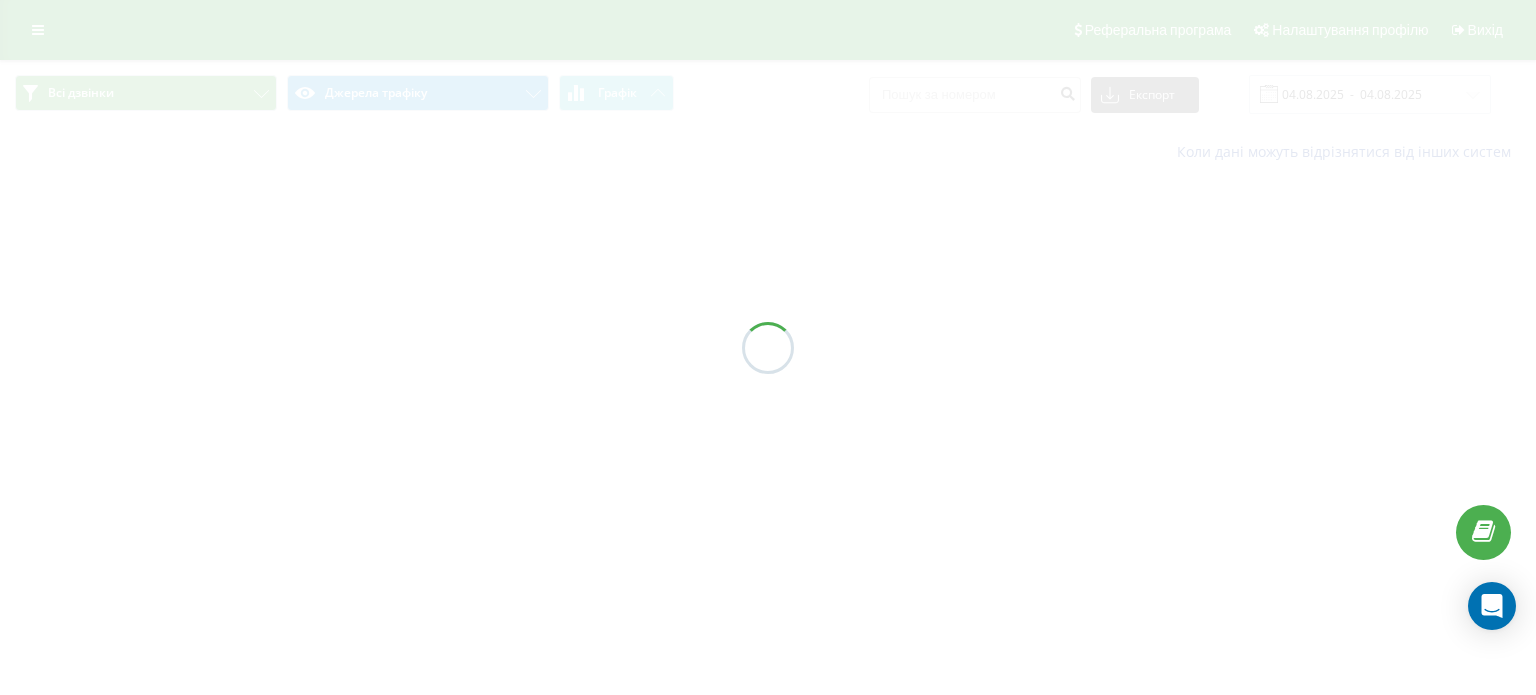 scroll, scrollTop: 0, scrollLeft: 0, axis: both 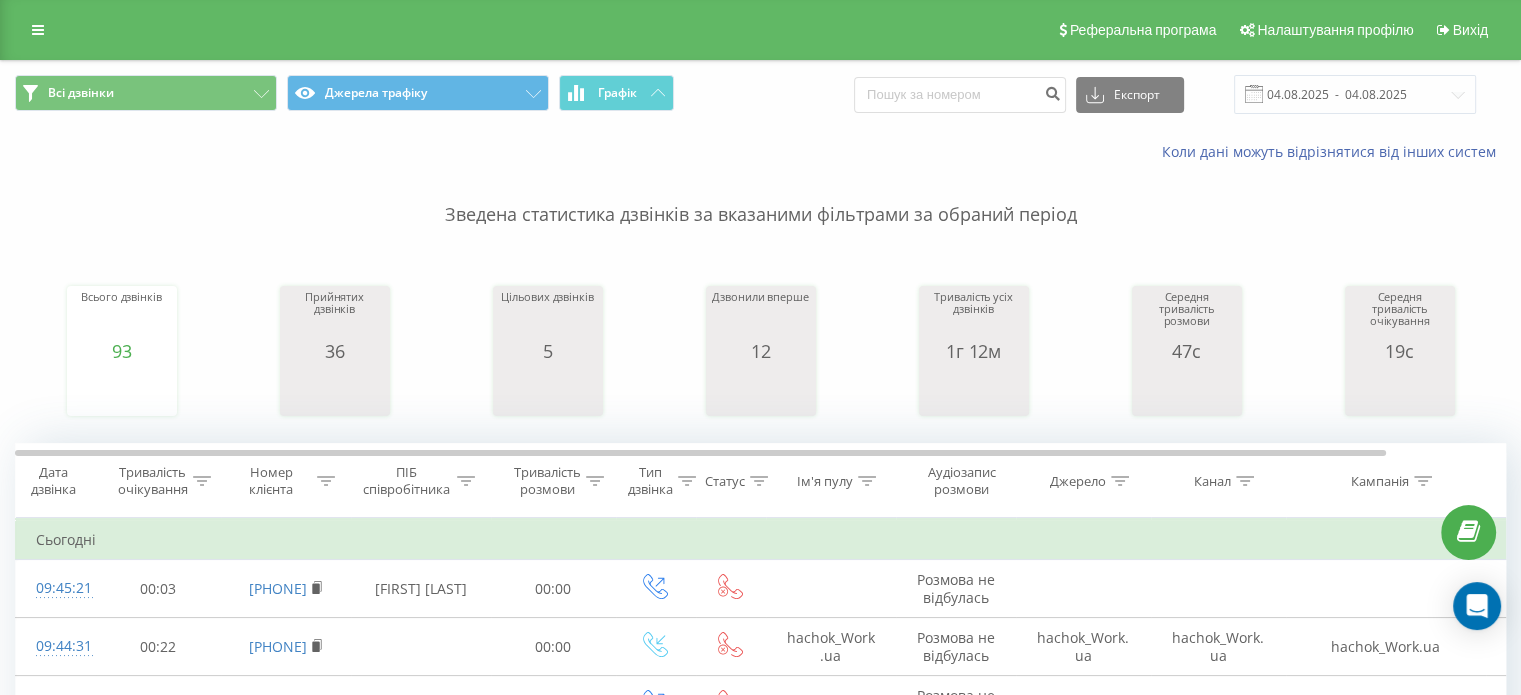 click at bounding box center [38, 30] 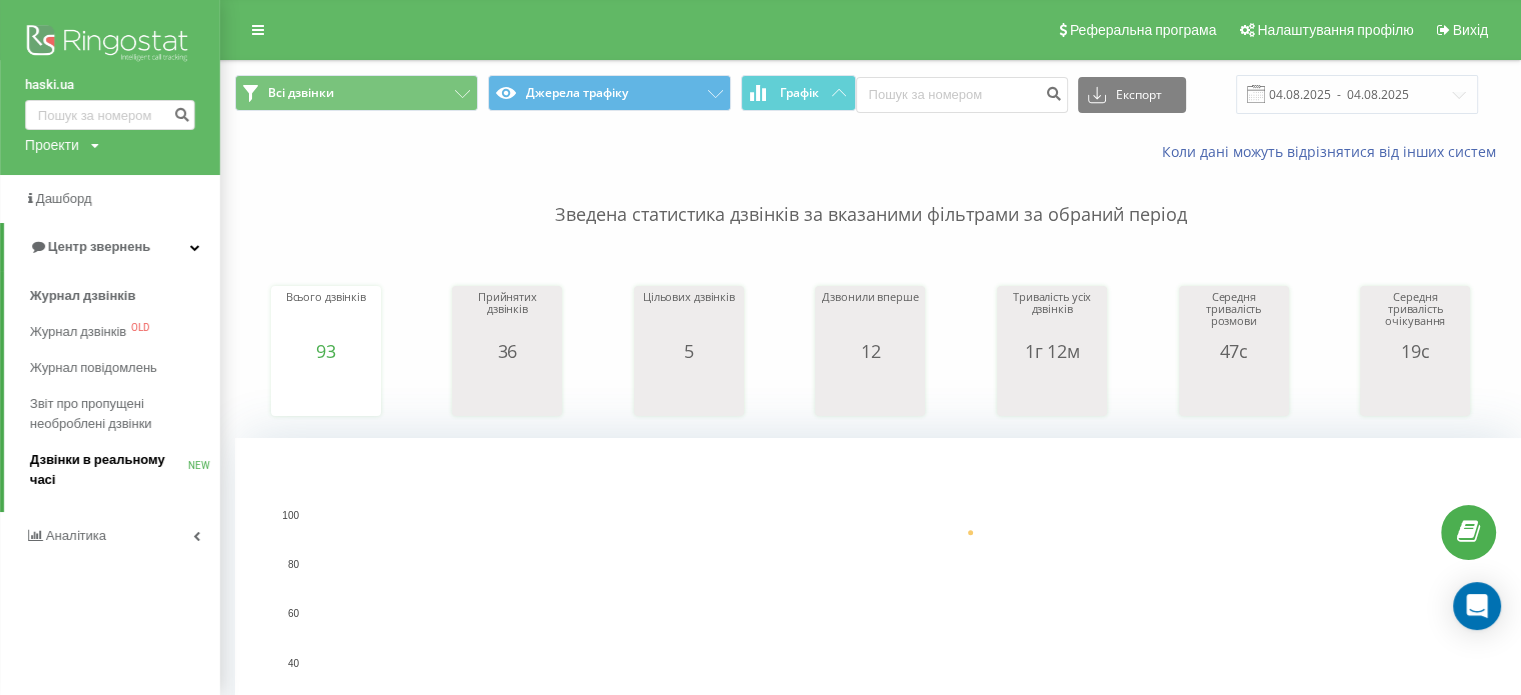 click on "Дзвінки в реальному часі NEW" at bounding box center (125, 470) 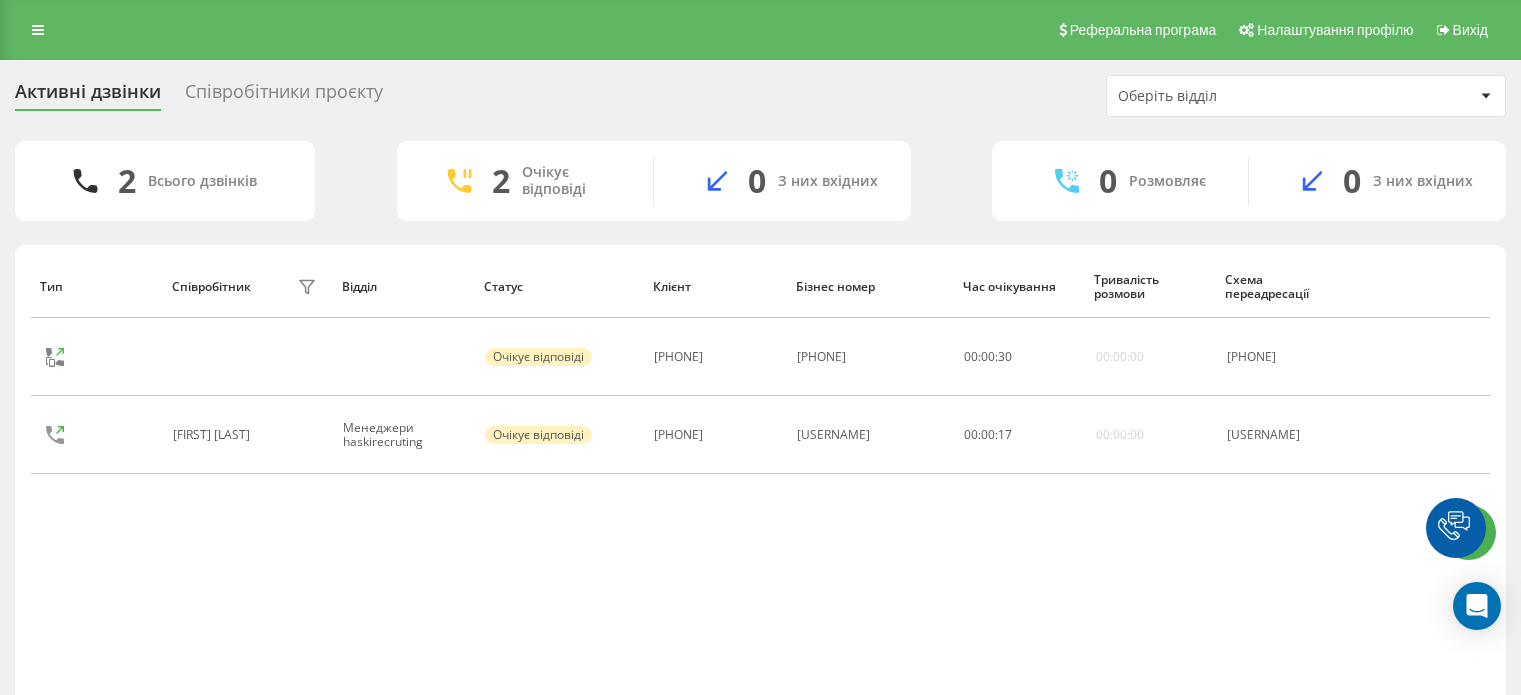 scroll, scrollTop: 0, scrollLeft: 0, axis: both 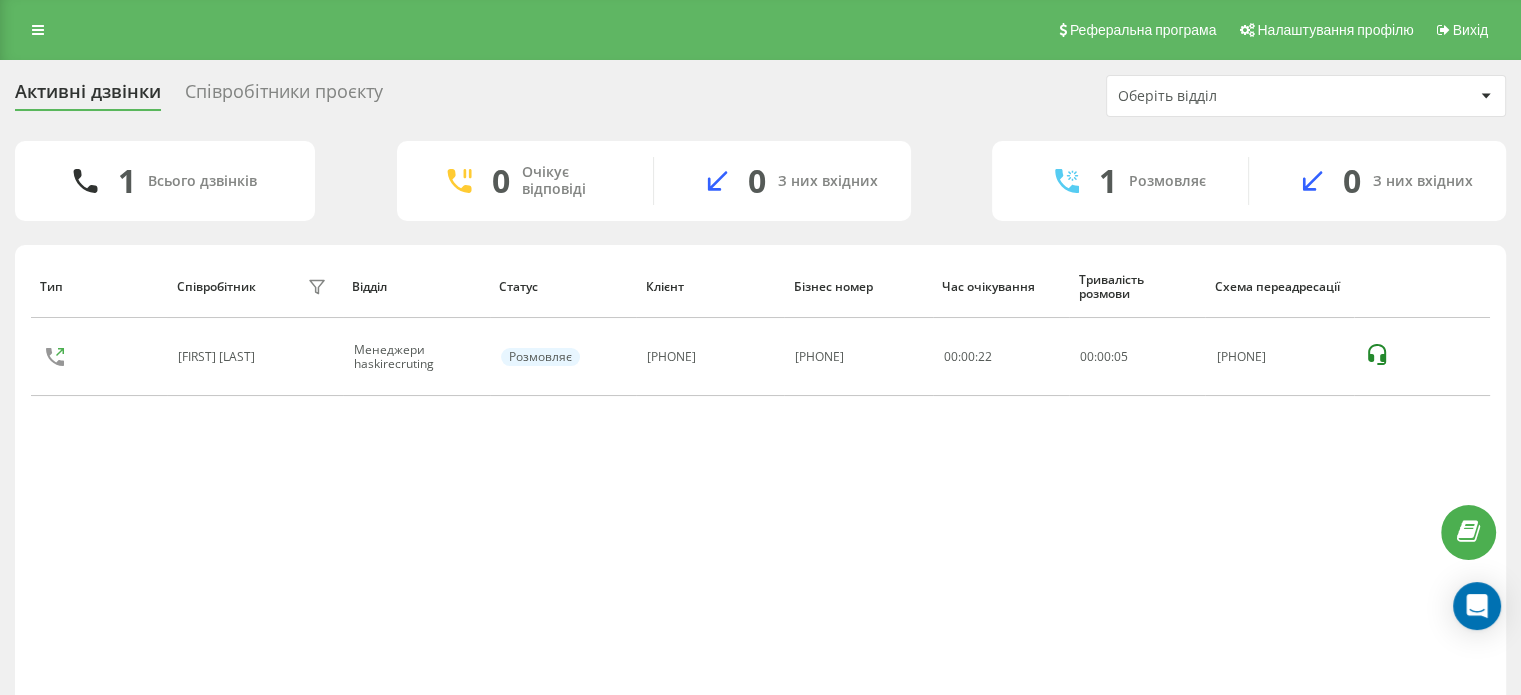 click on "Співробітники проєкту" at bounding box center (284, 96) 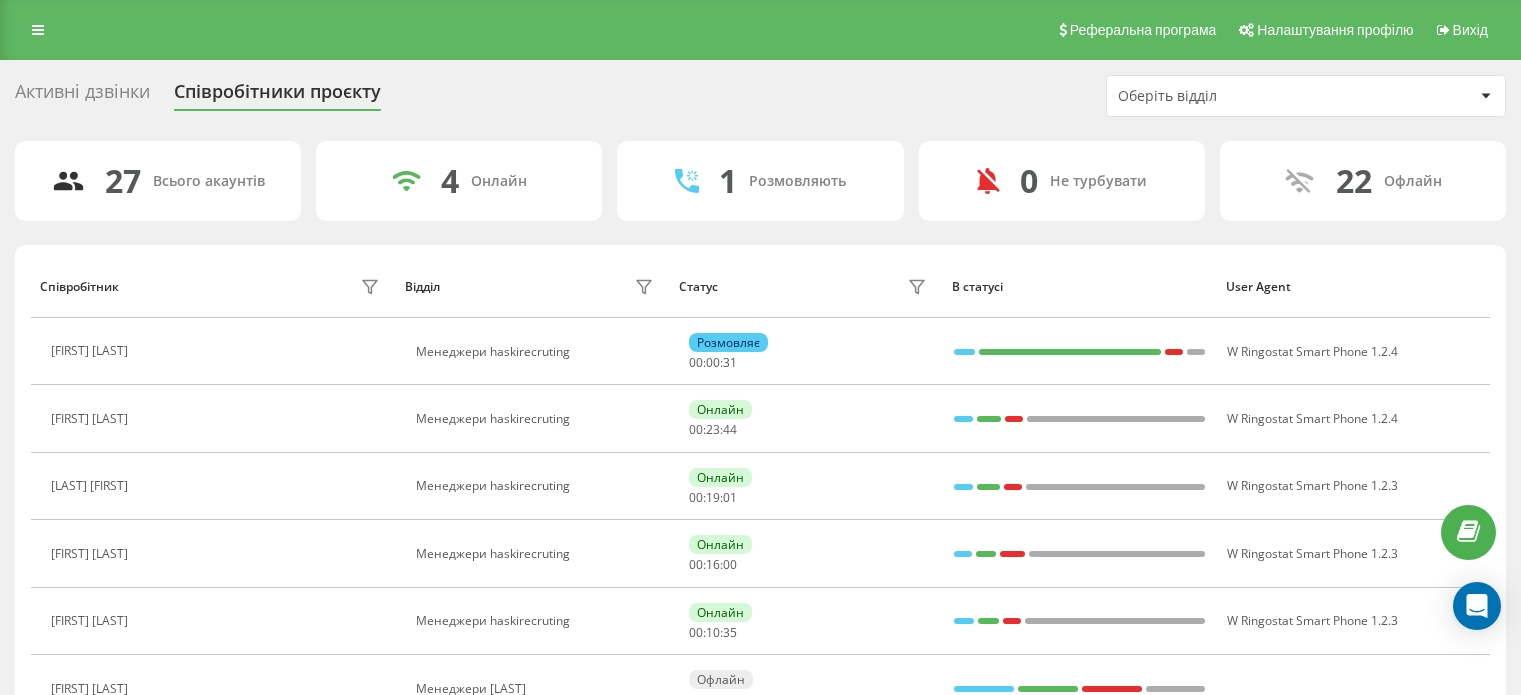 scroll, scrollTop: 0, scrollLeft: 0, axis: both 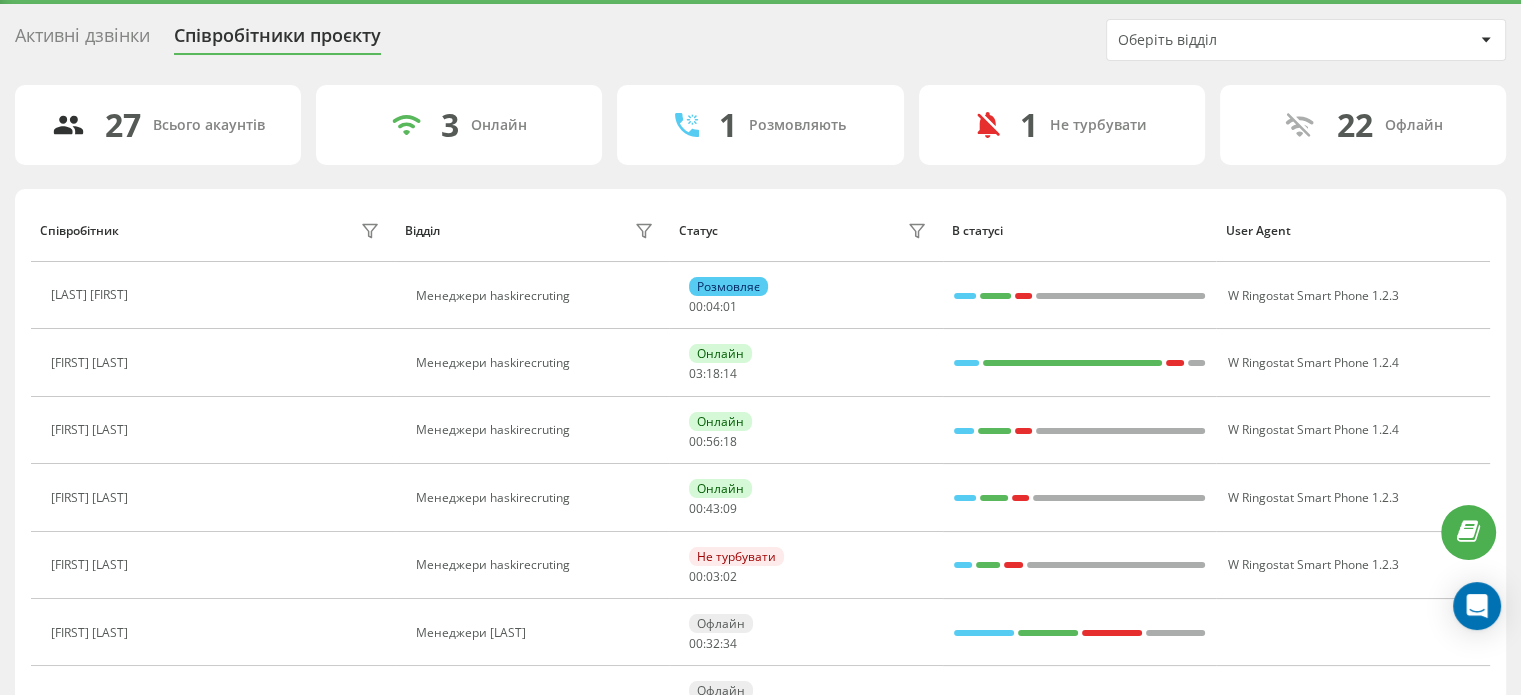 click on "Активні дзвінки" at bounding box center [82, 40] 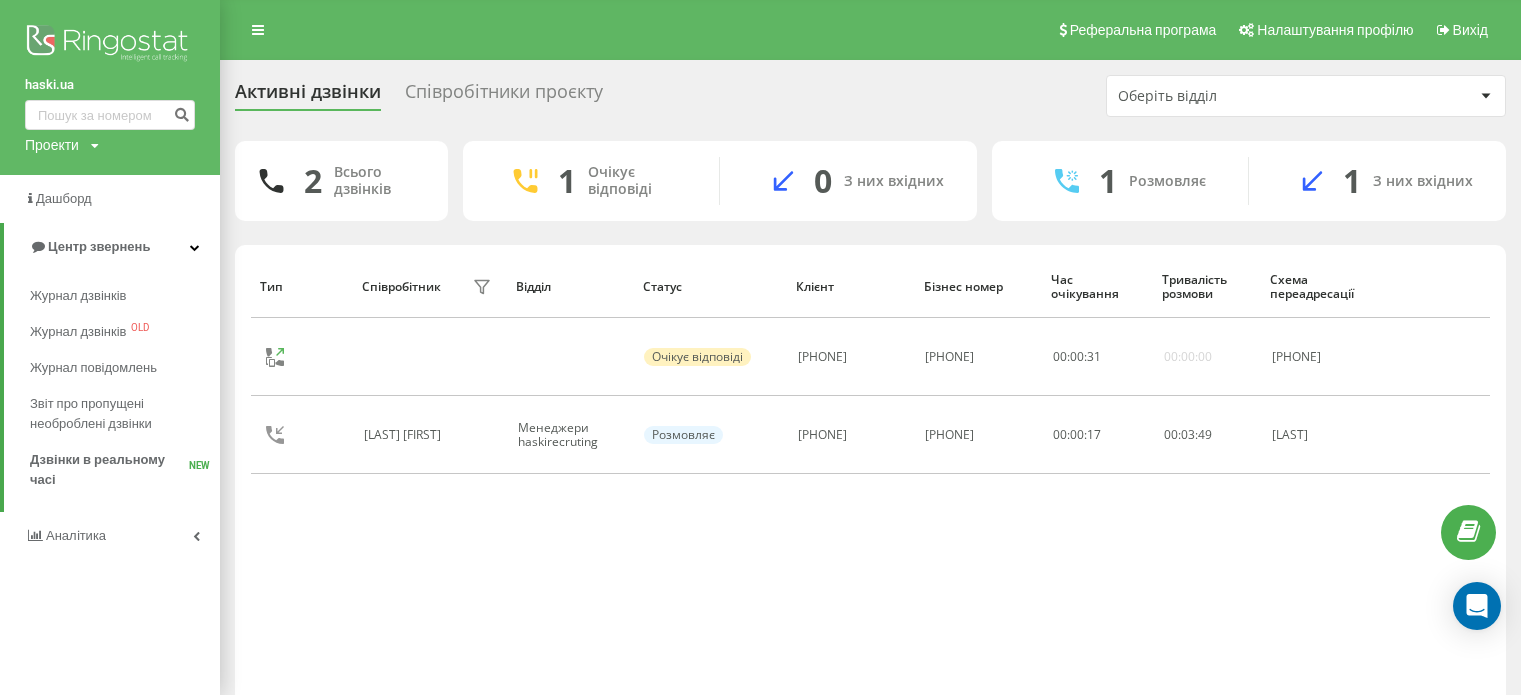 scroll, scrollTop: 0, scrollLeft: 0, axis: both 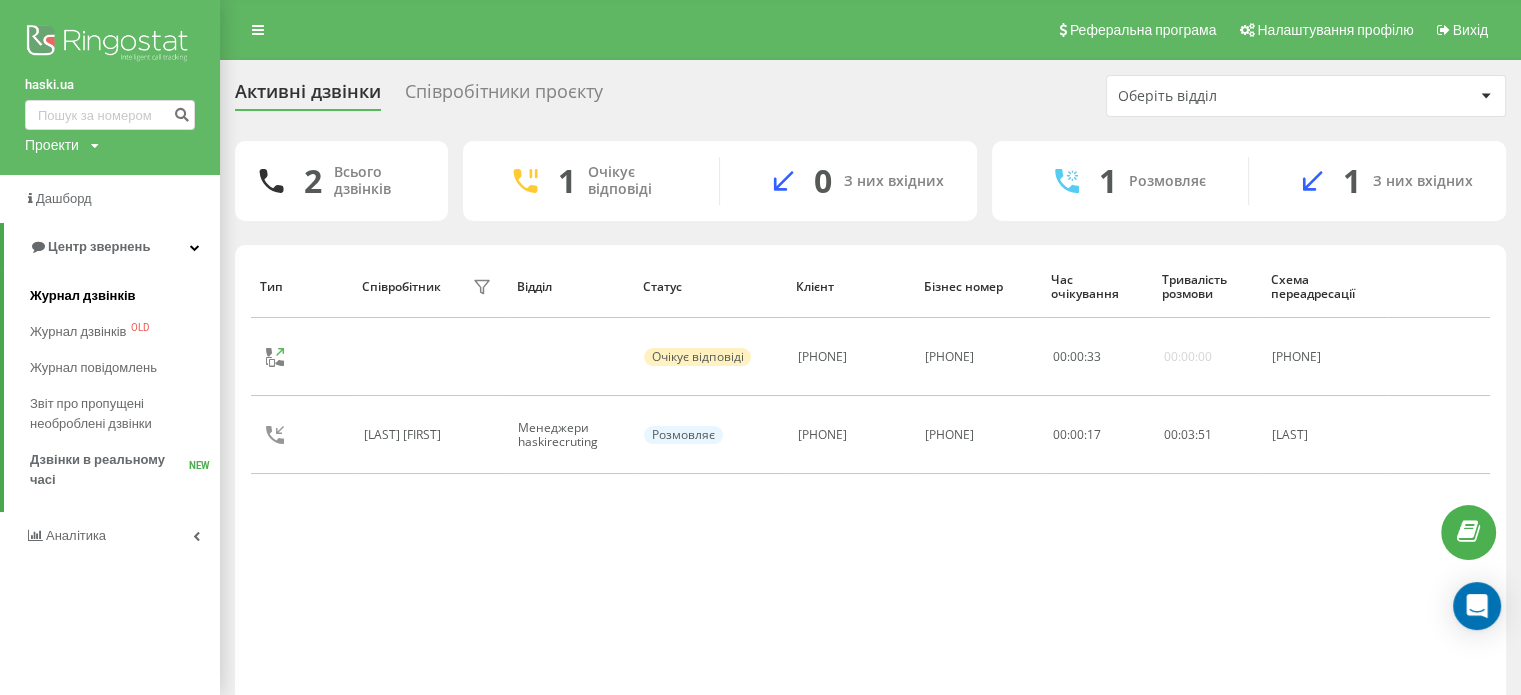 click on "Журнал дзвінків" at bounding box center (83, 296) 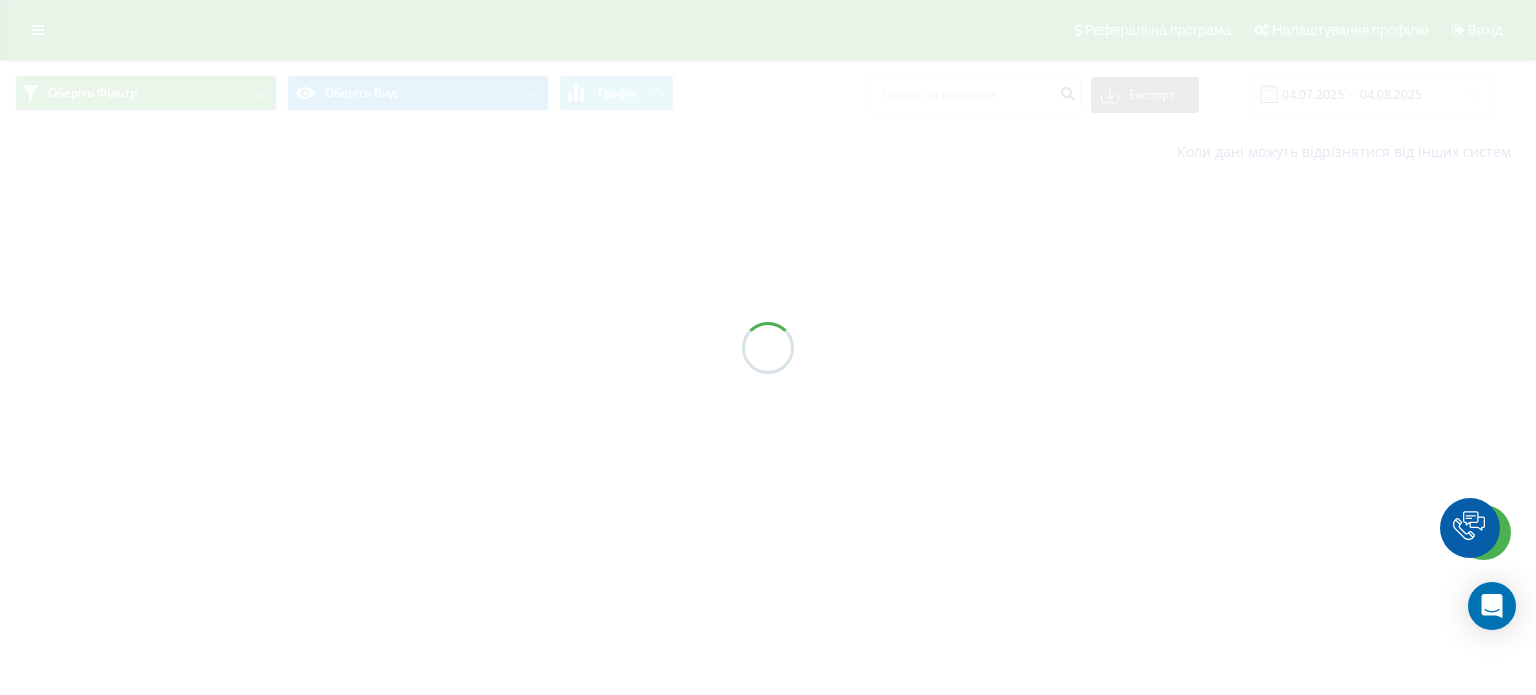 scroll, scrollTop: 0, scrollLeft: 0, axis: both 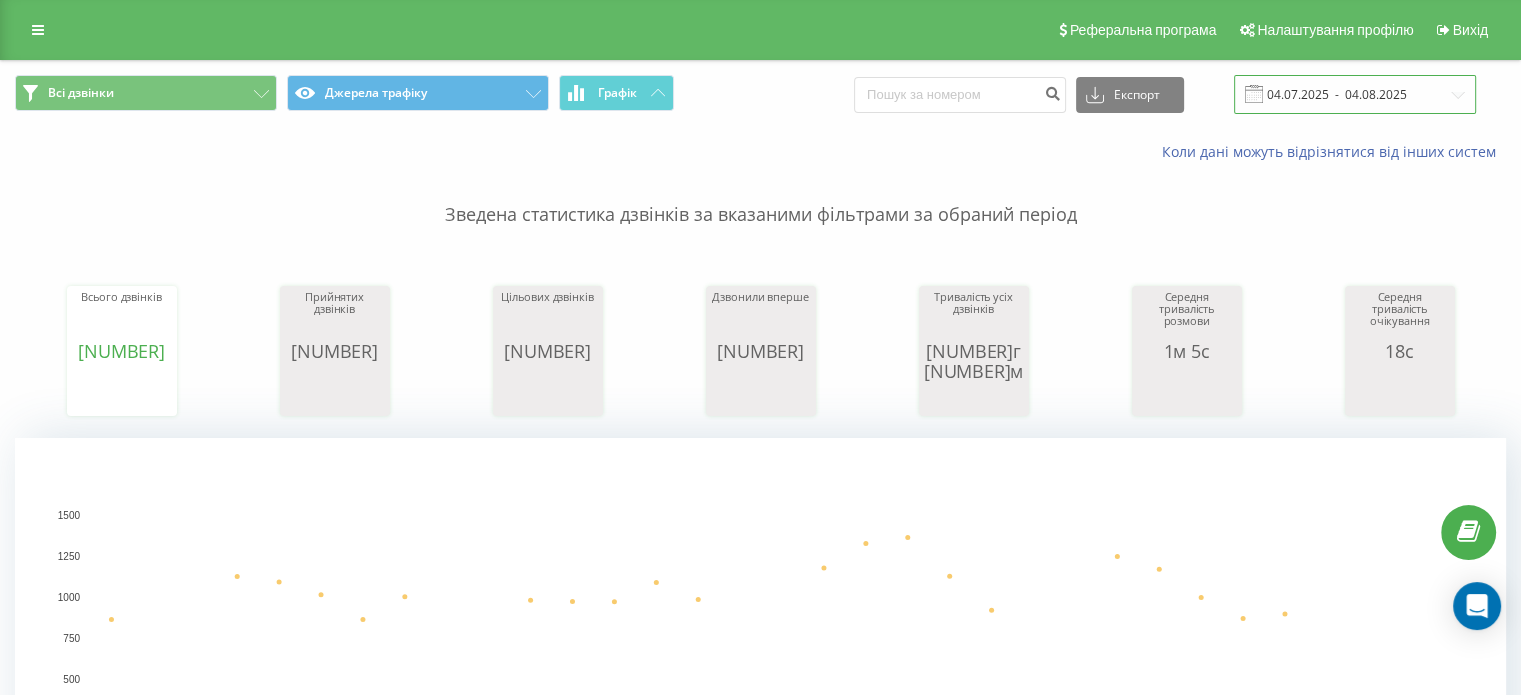click on "04.07.2025  -  04.08.2025" at bounding box center (1355, 94) 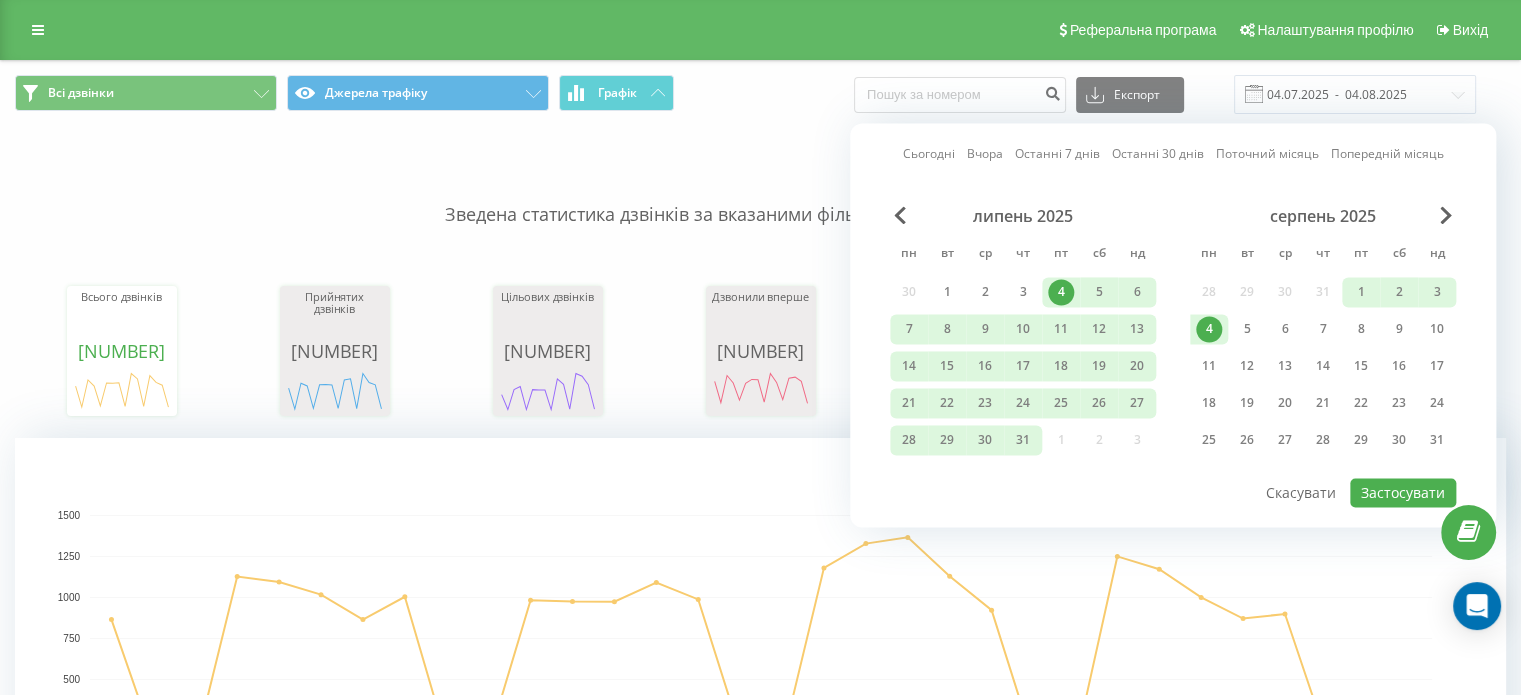 click on "4" at bounding box center (1209, 329) 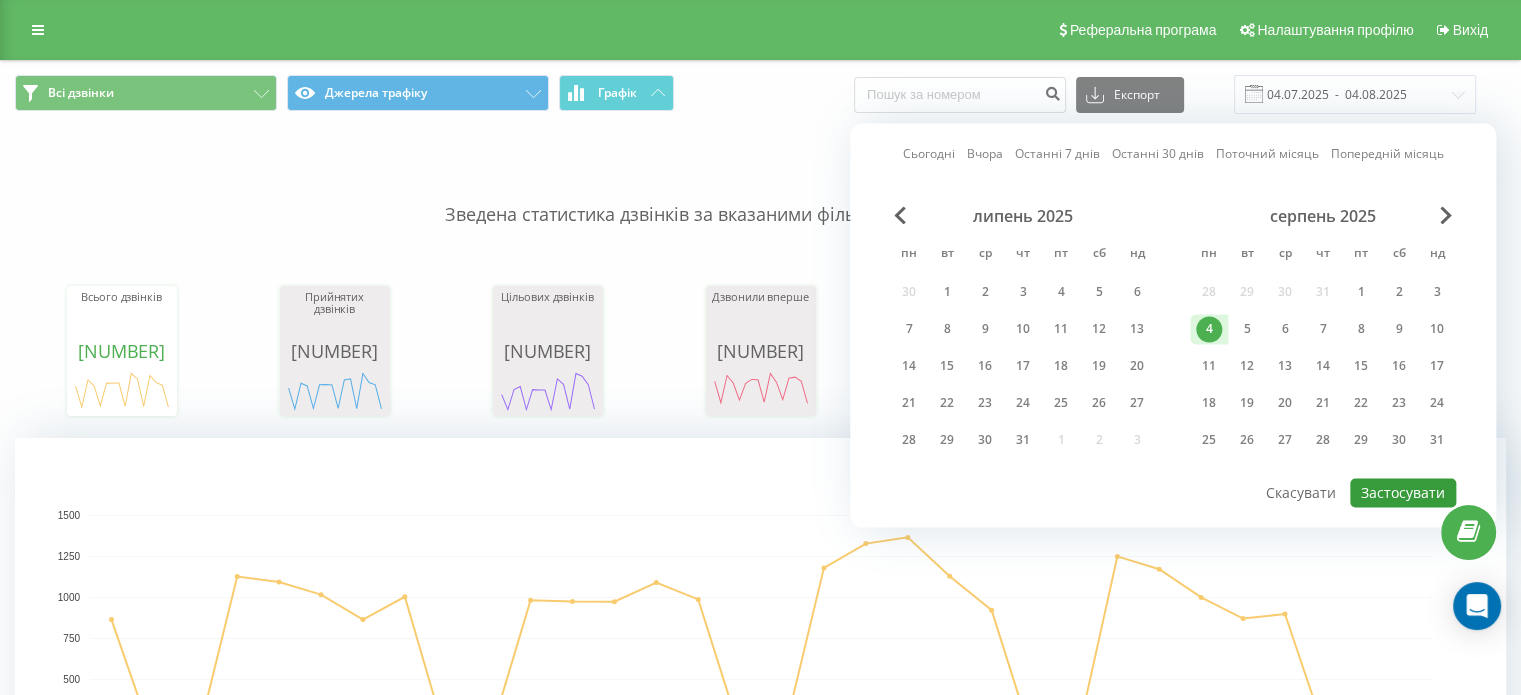click on "Застосувати" at bounding box center (1403, 492) 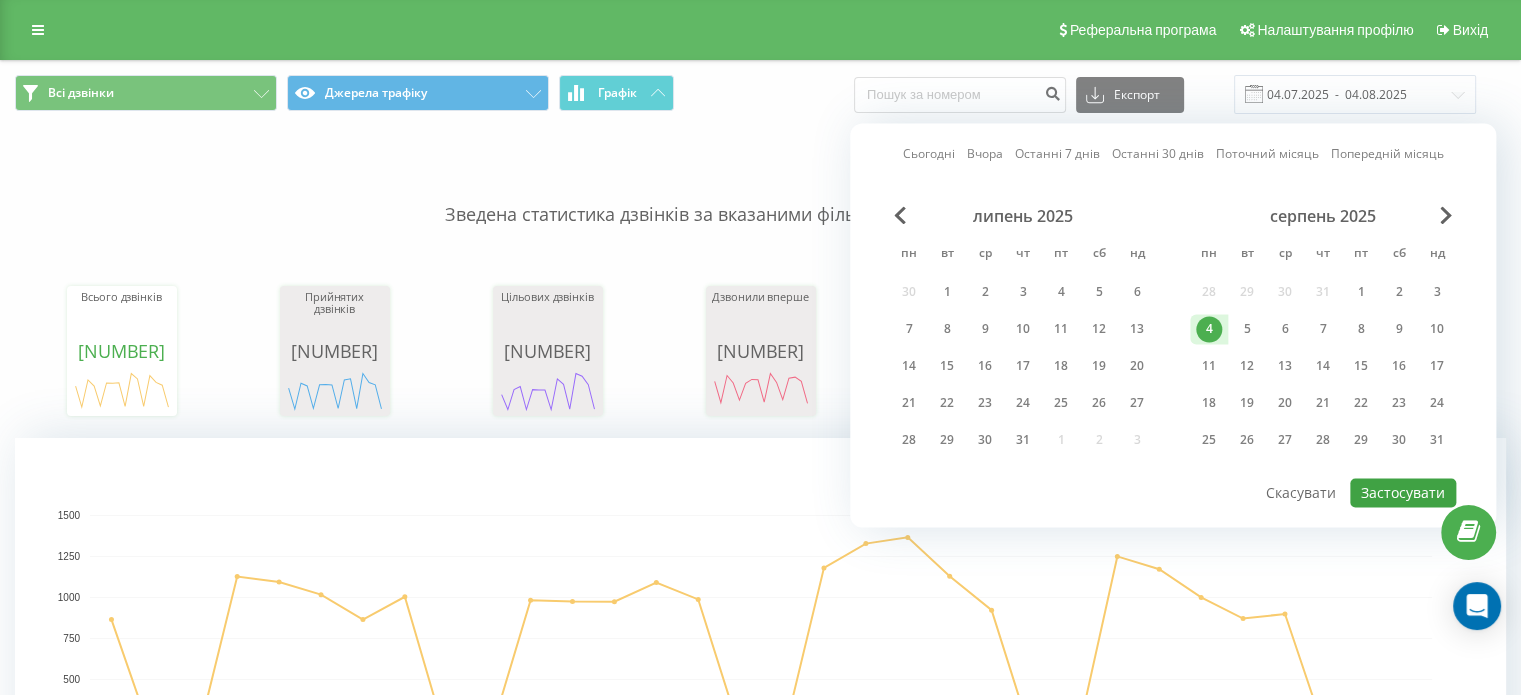 type on "04.08.2025  -  04.08.2025" 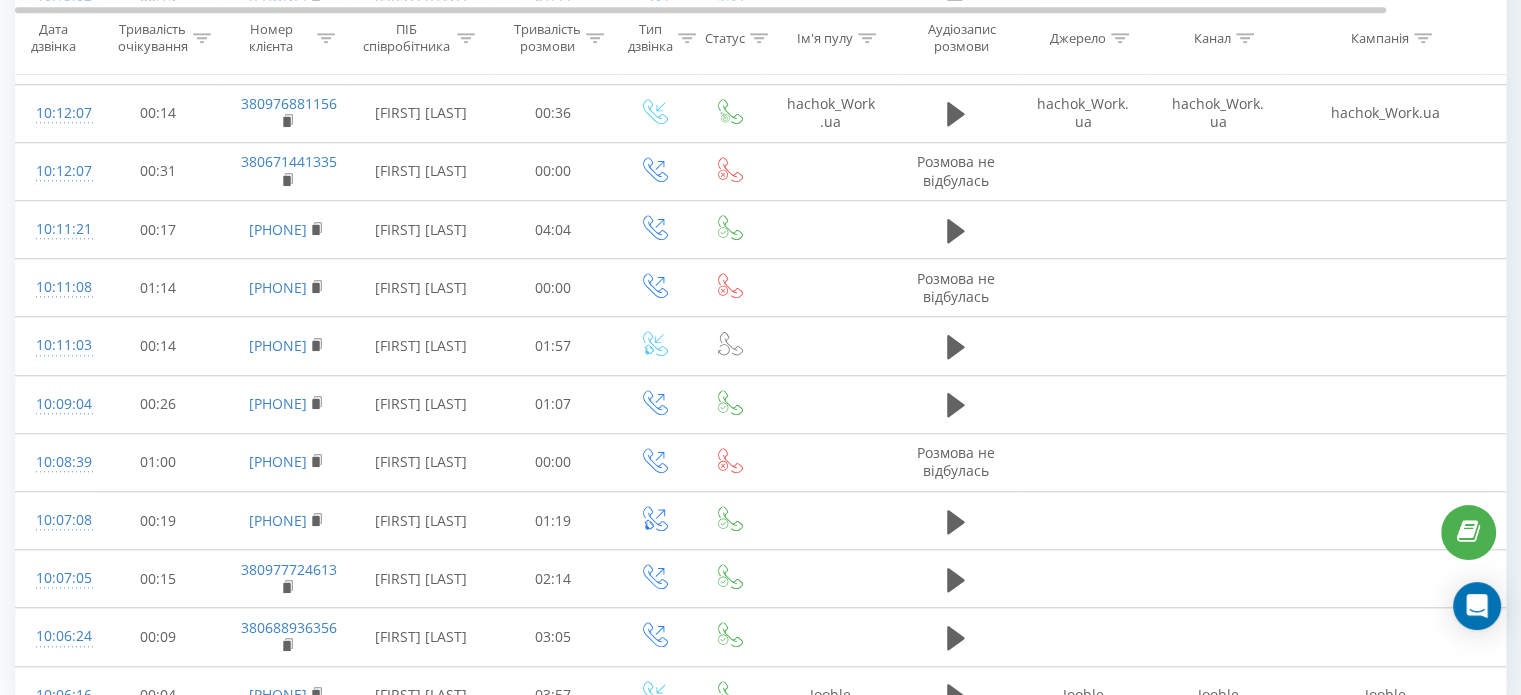 scroll, scrollTop: 1808, scrollLeft: 0, axis: vertical 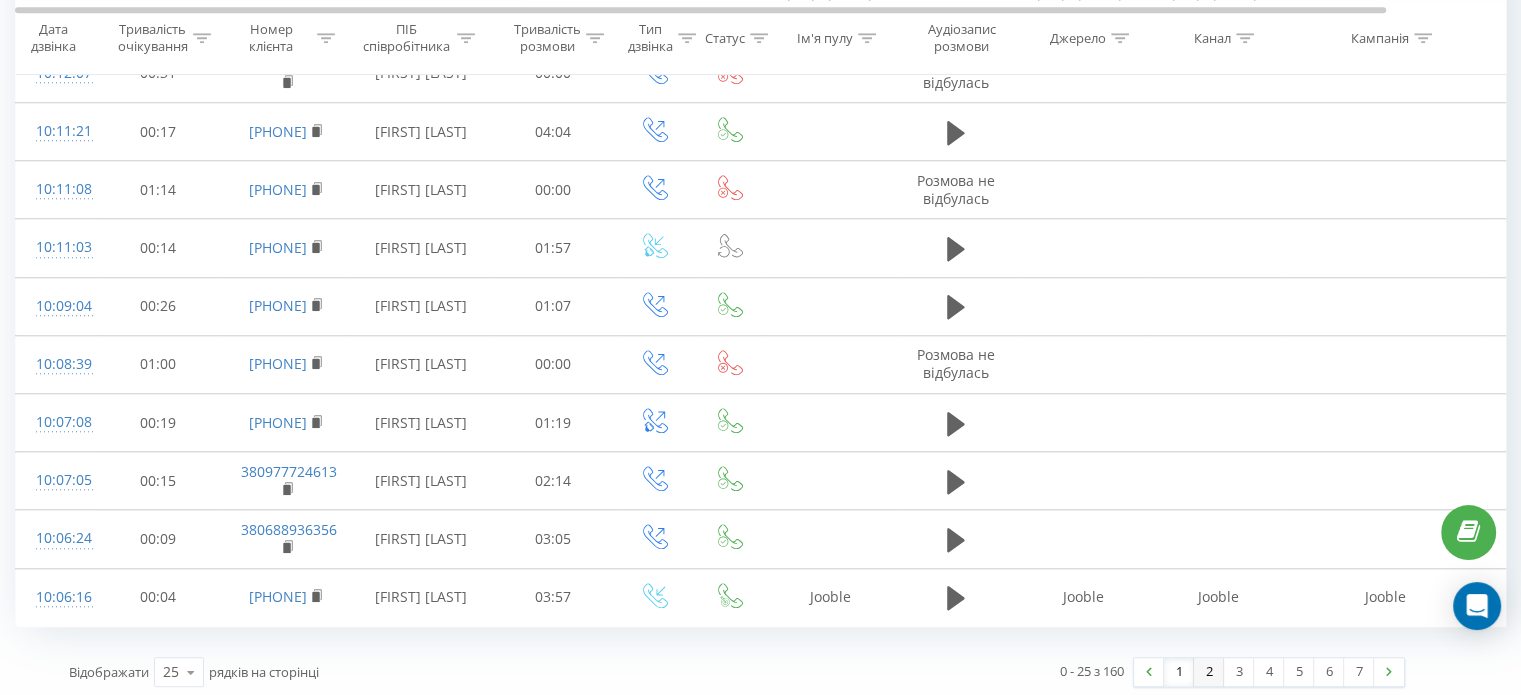 click on "2" at bounding box center [1209, 672] 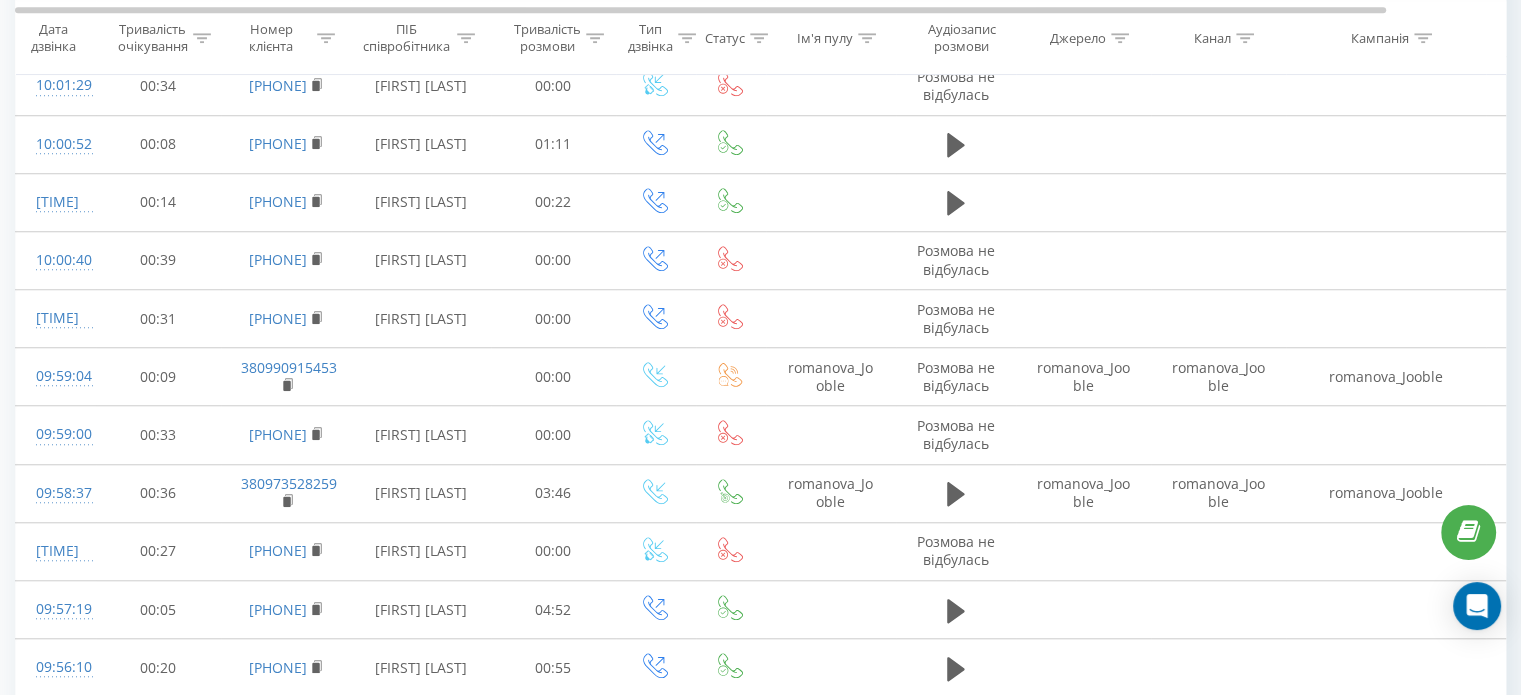 scroll, scrollTop: 1808, scrollLeft: 0, axis: vertical 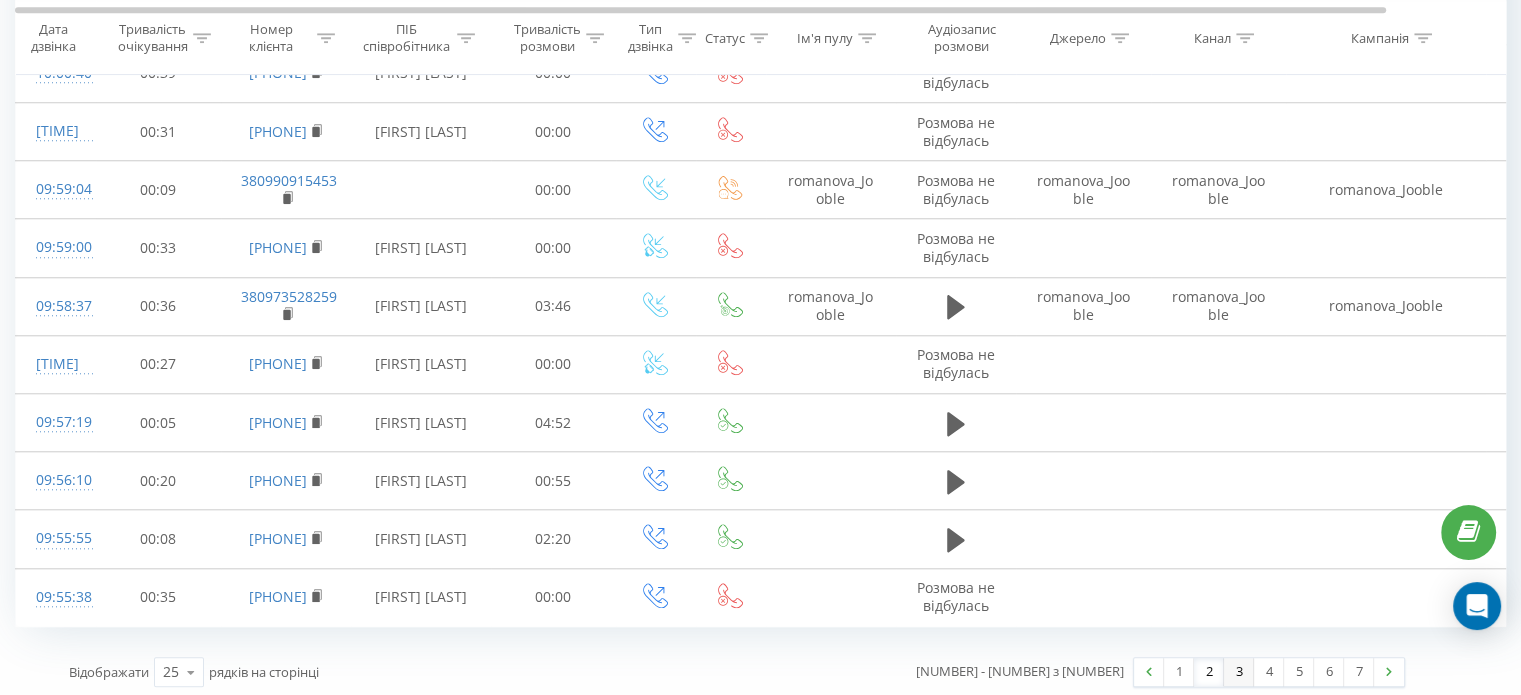 click on "3" at bounding box center (1239, 672) 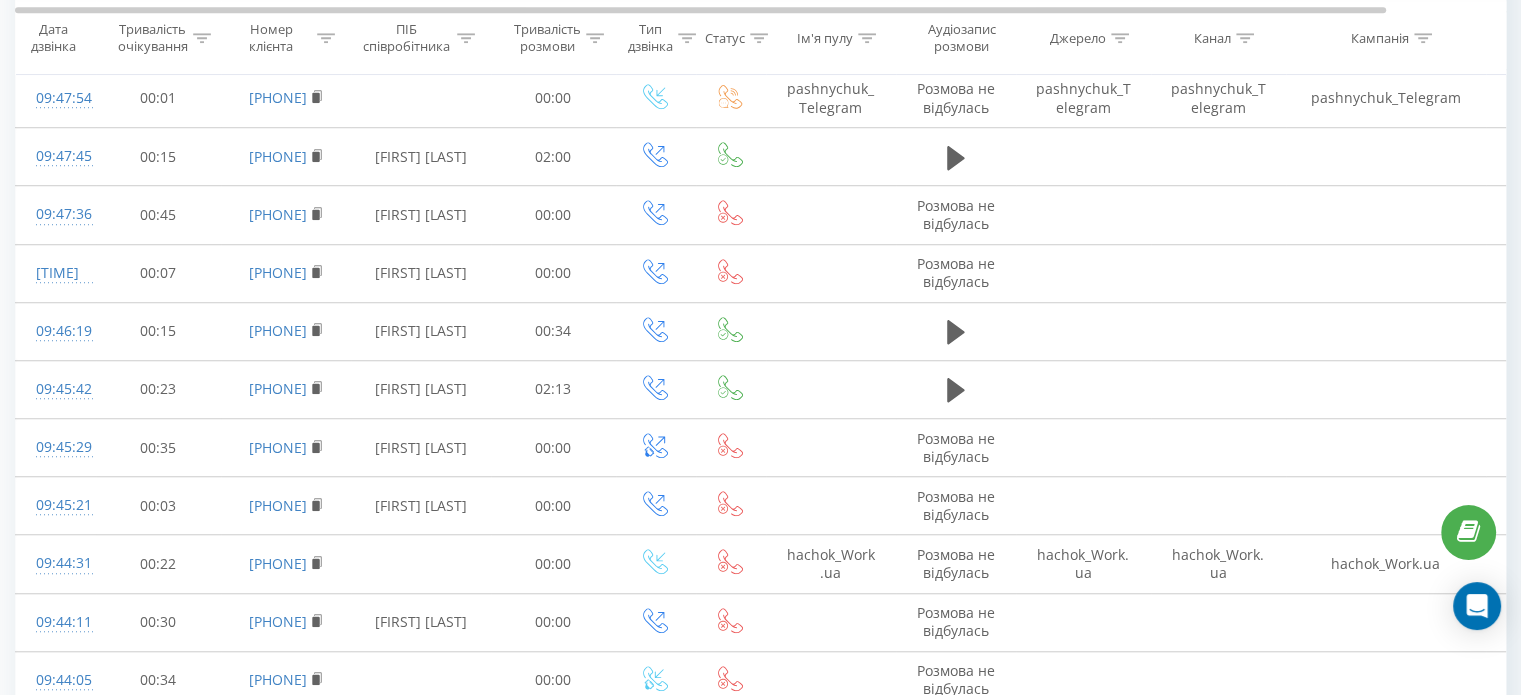 scroll, scrollTop: 1824, scrollLeft: 0, axis: vertical 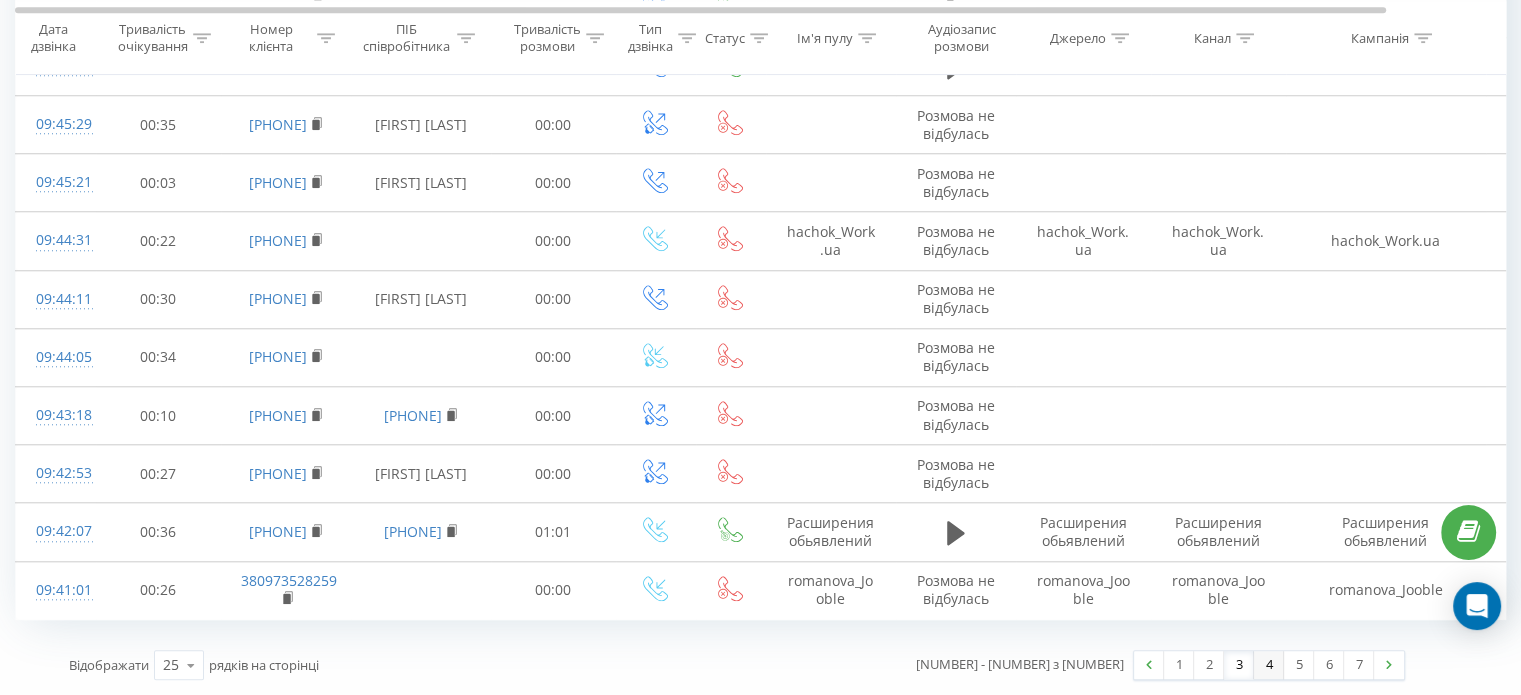 click on "4" at bounding box center (1269, 665) 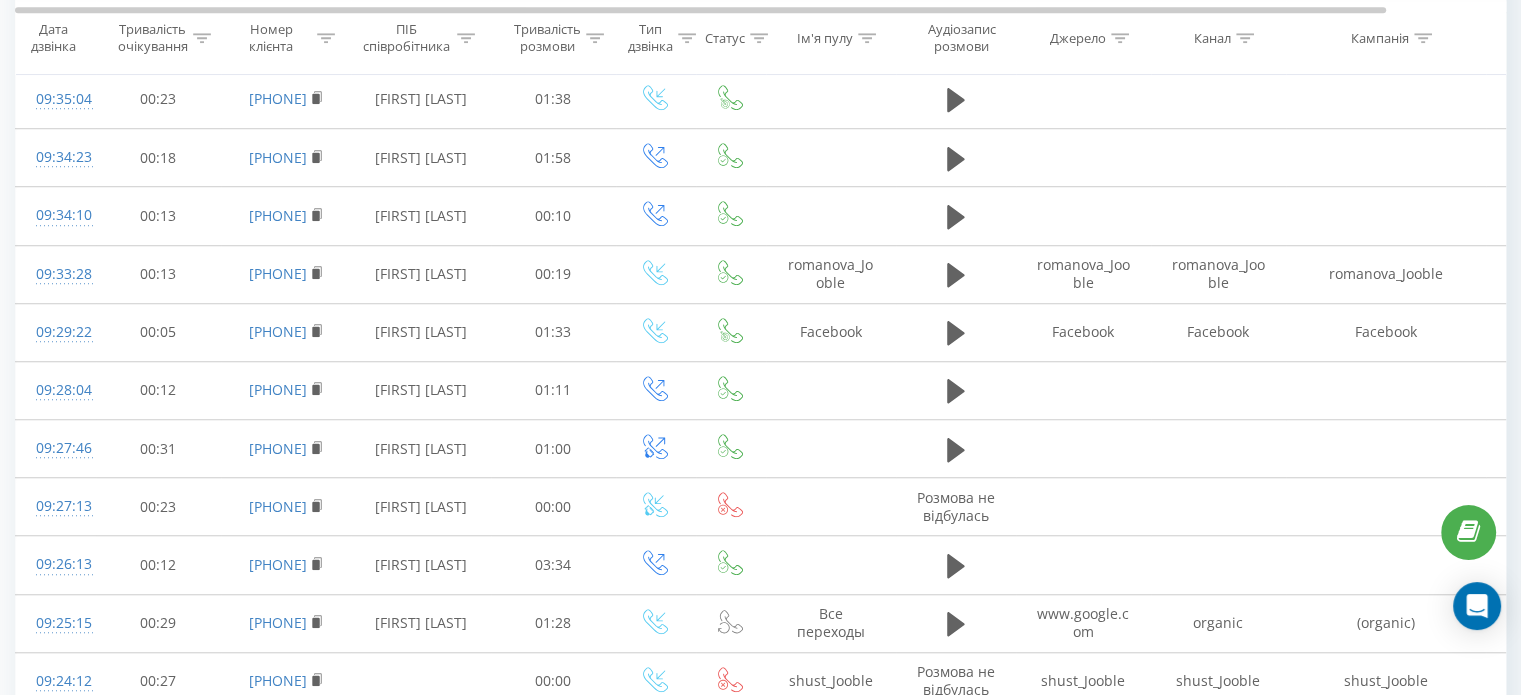scroll, scrollTop: 1748, scrollLeft: 0, axis: vertical 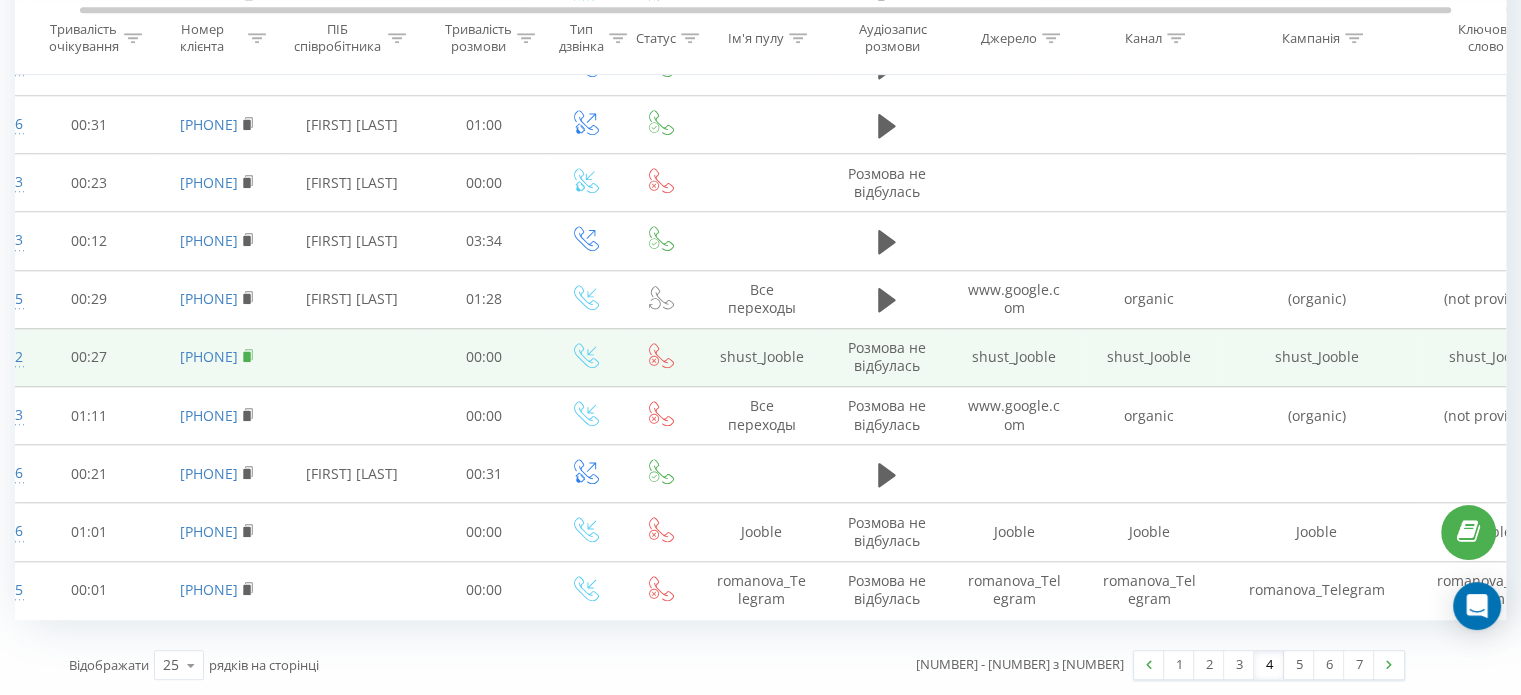 click at bounding box center (248, 356) 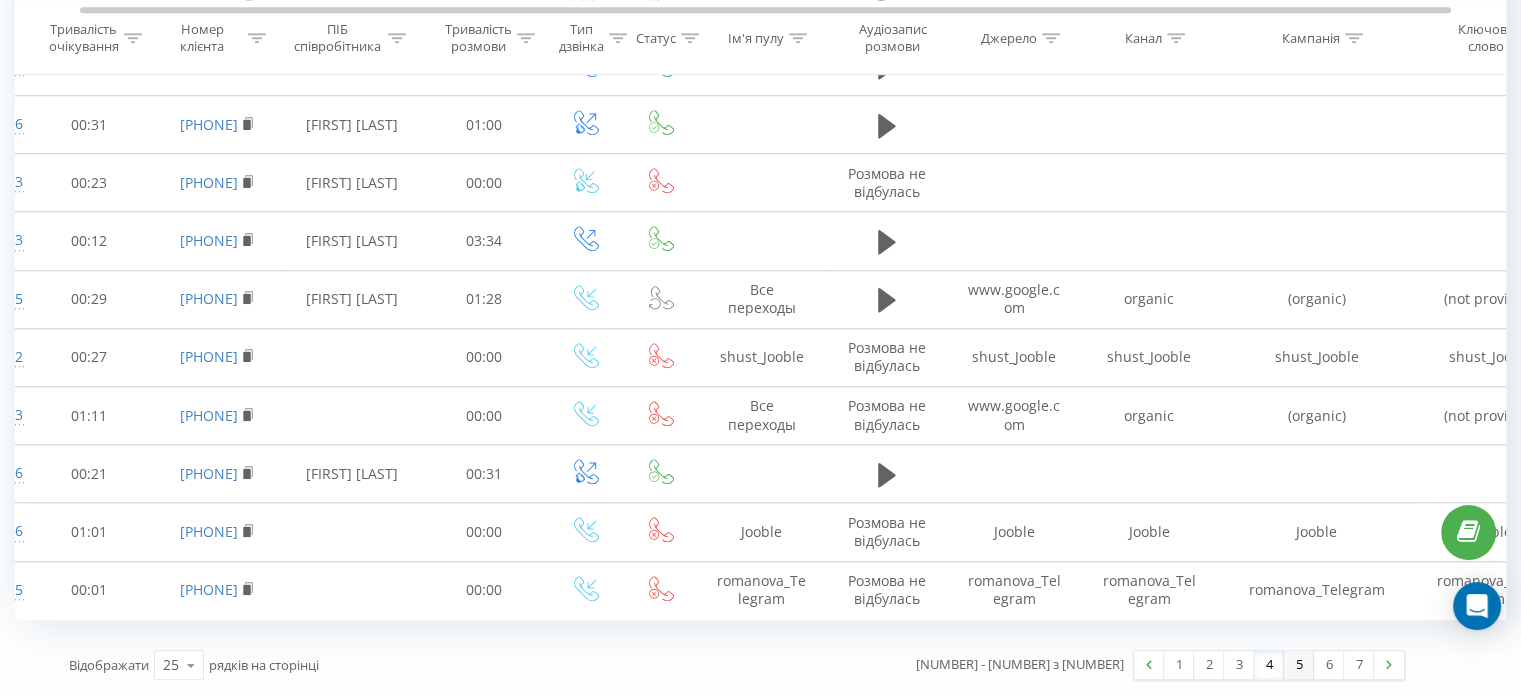 click on "5" at bounding box center [1299, 665] 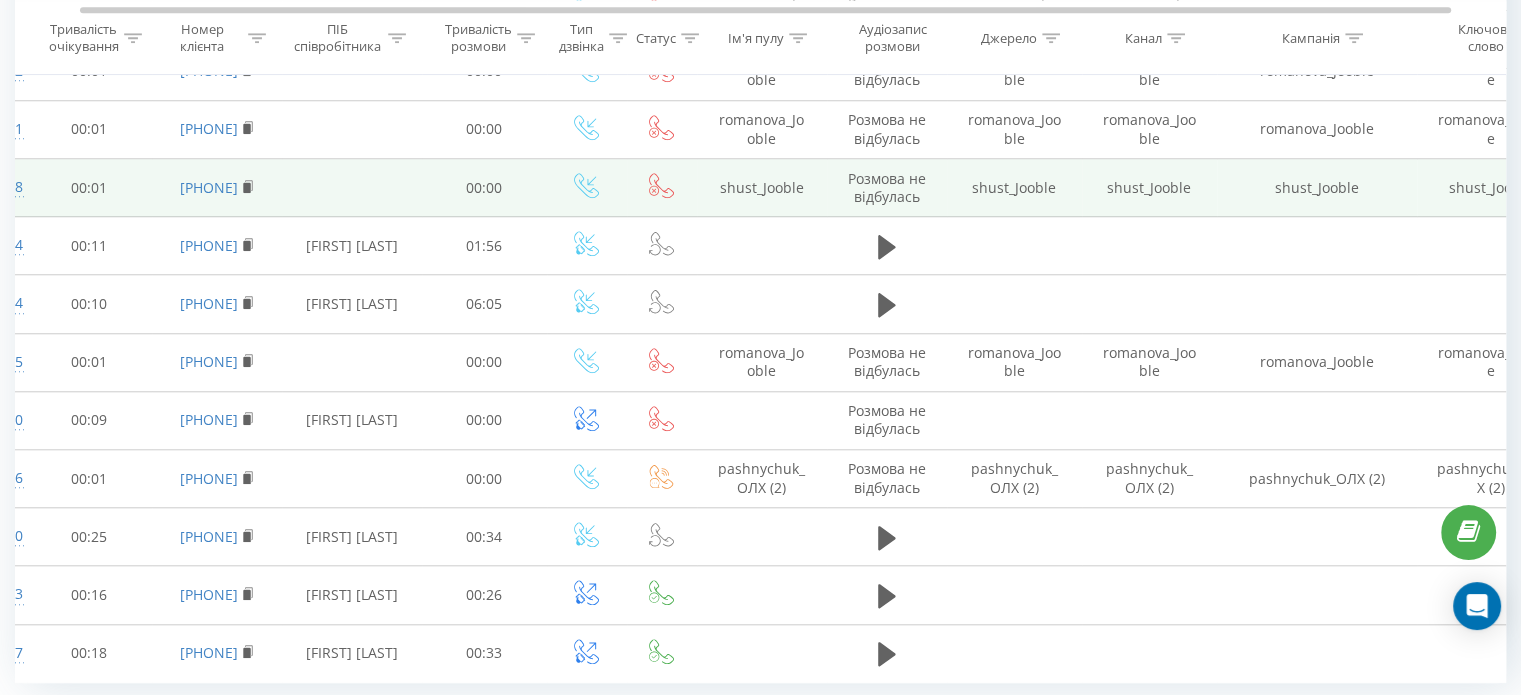 scroll, scrollTop: 1808, scrollLeft: 0, axis: vertical 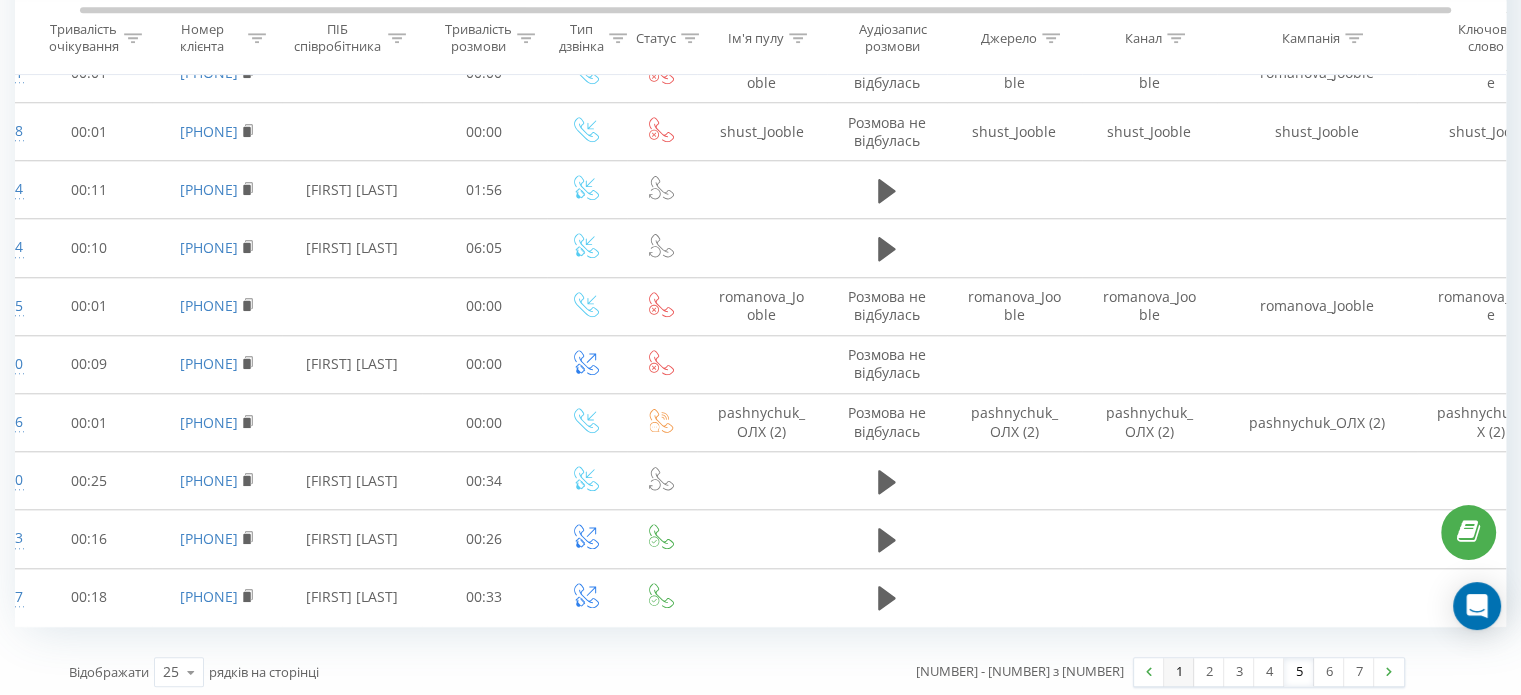 click on "1" at bounding box center (1179, 672) 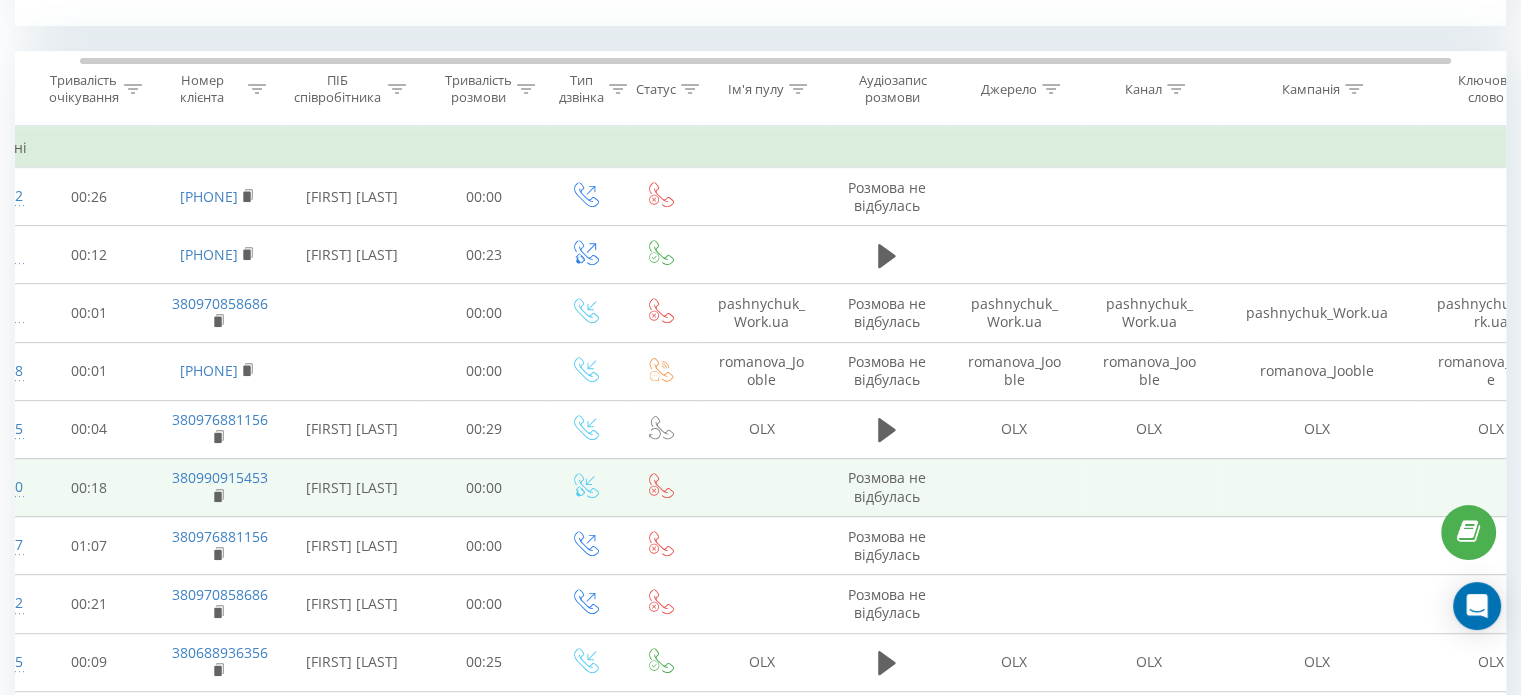 scroll, scrollTop: 0, scrollLeft: 0, axis: both 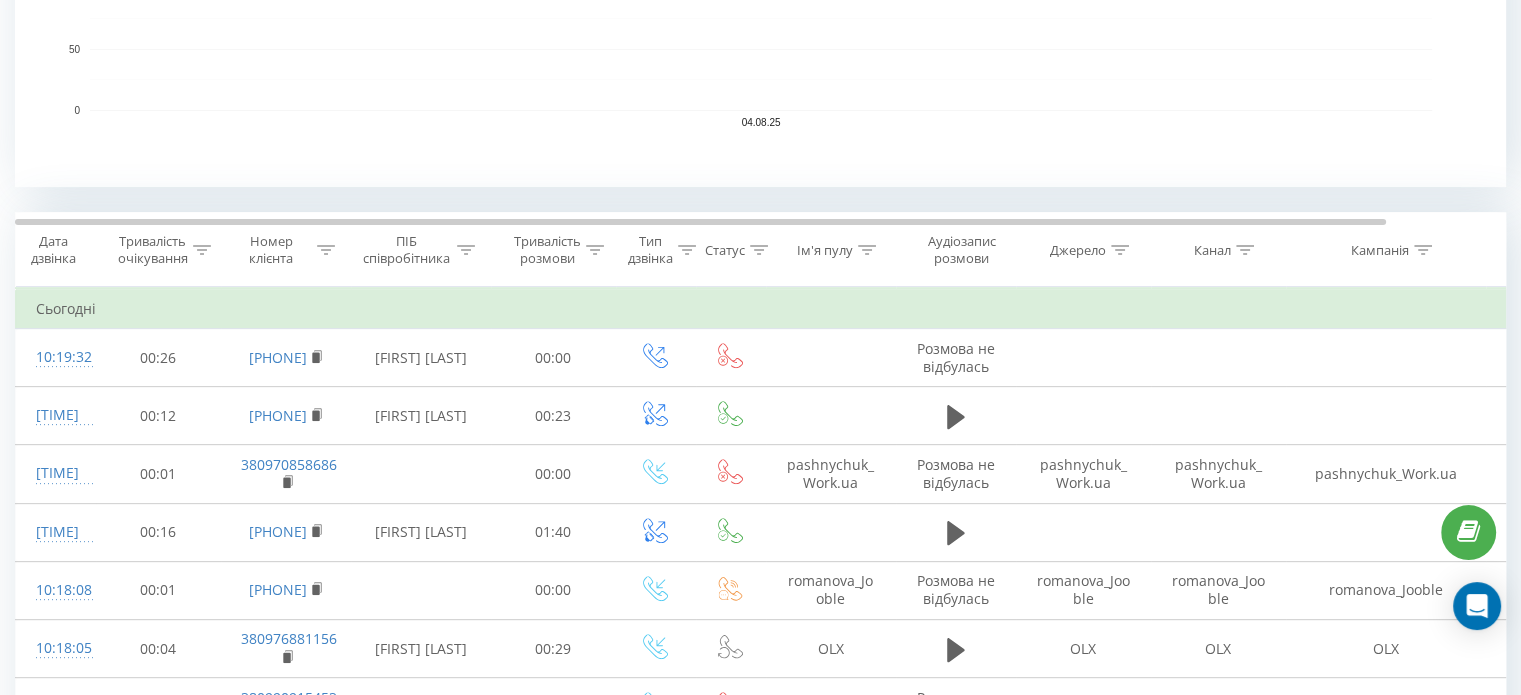 click 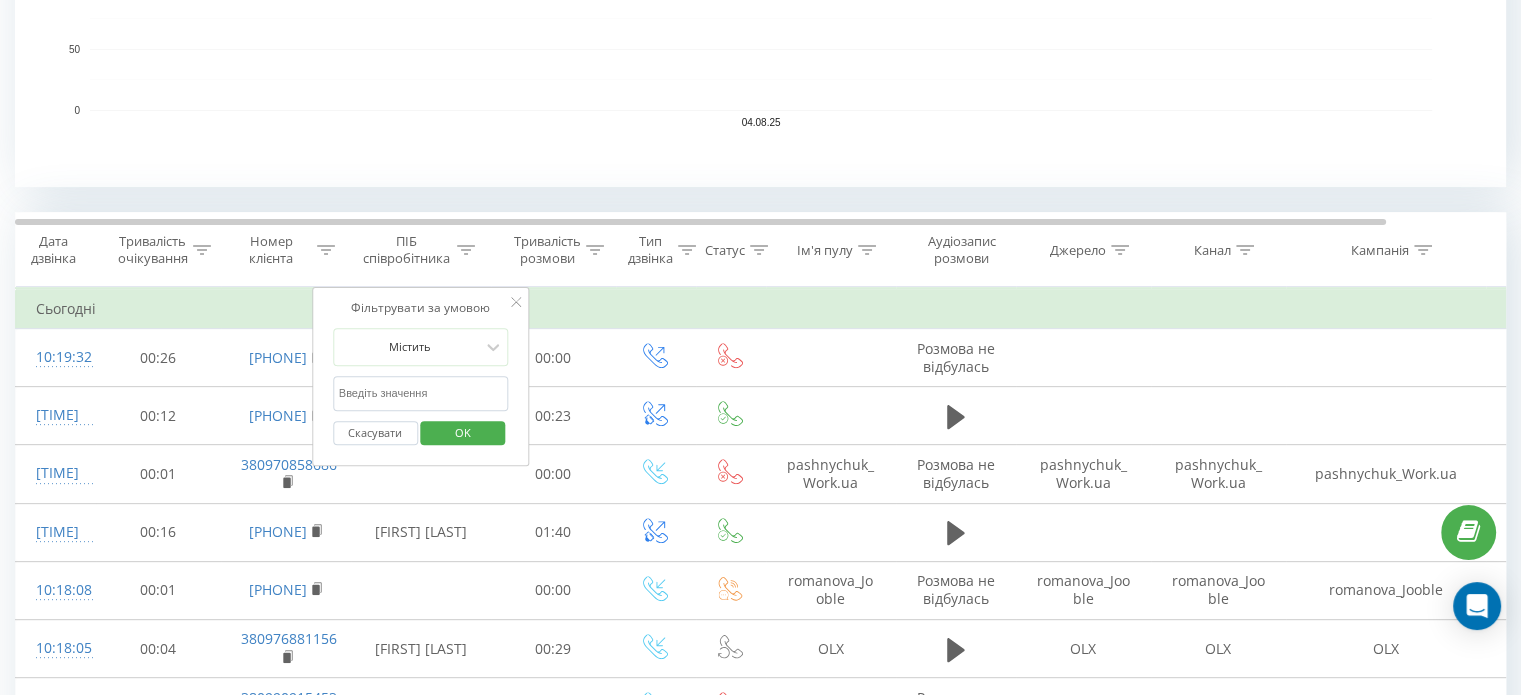 click at bounding box center [421, 393] 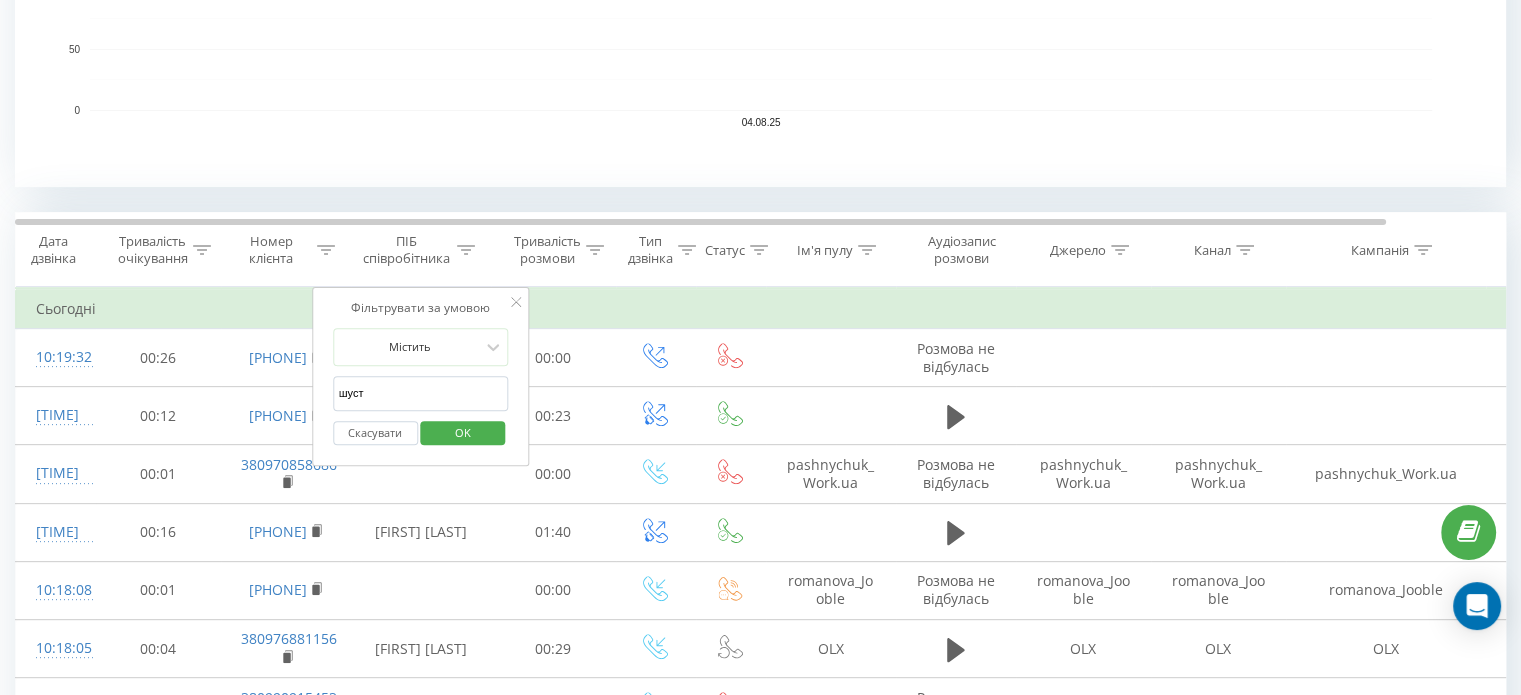 click on "OK" at bounding box center [463, 432] 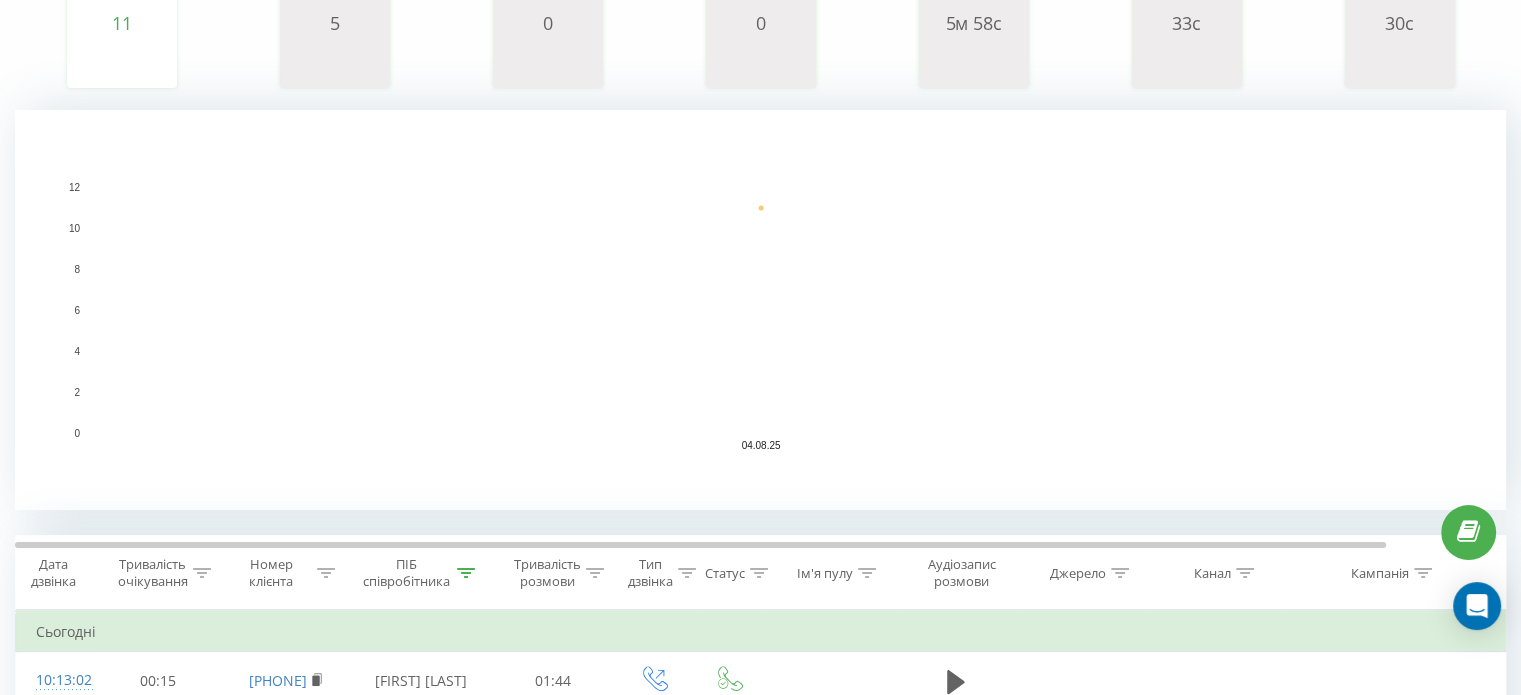 scroll, scrollTop: 0, scrollLeft: 0, axis: both 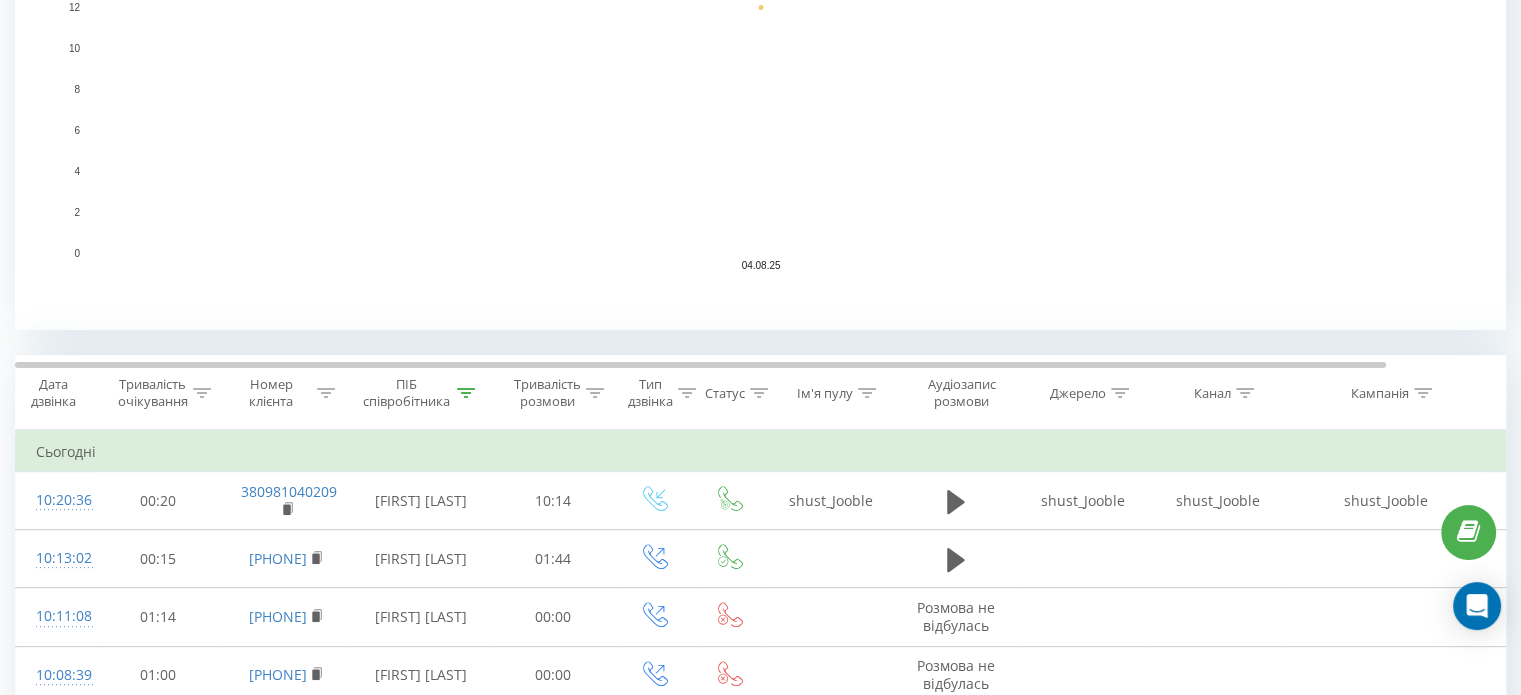 click on "ПІБ співробітника" at bounding box center [421, 393] 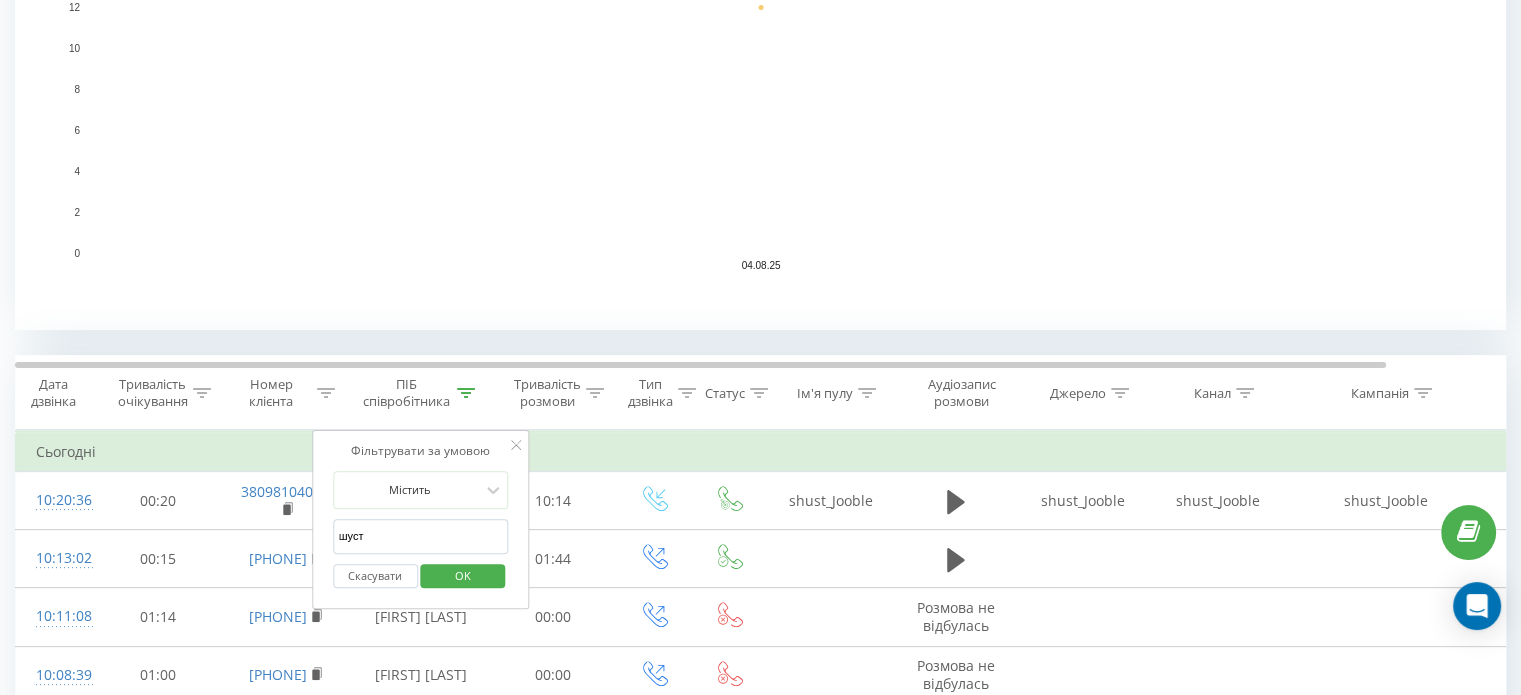 click on "шуст" at bounding box center (421, 536) 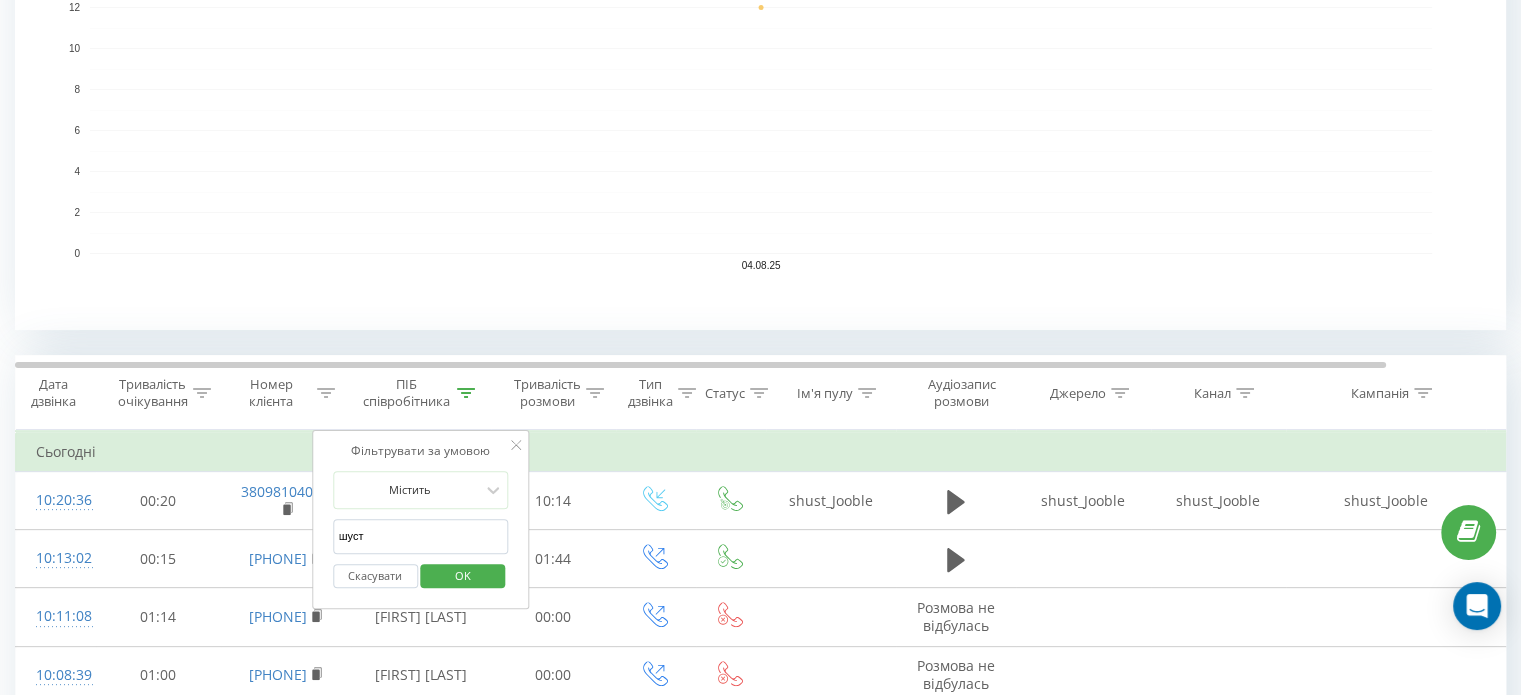 click on "шуст" at bounding box center (421, 536) 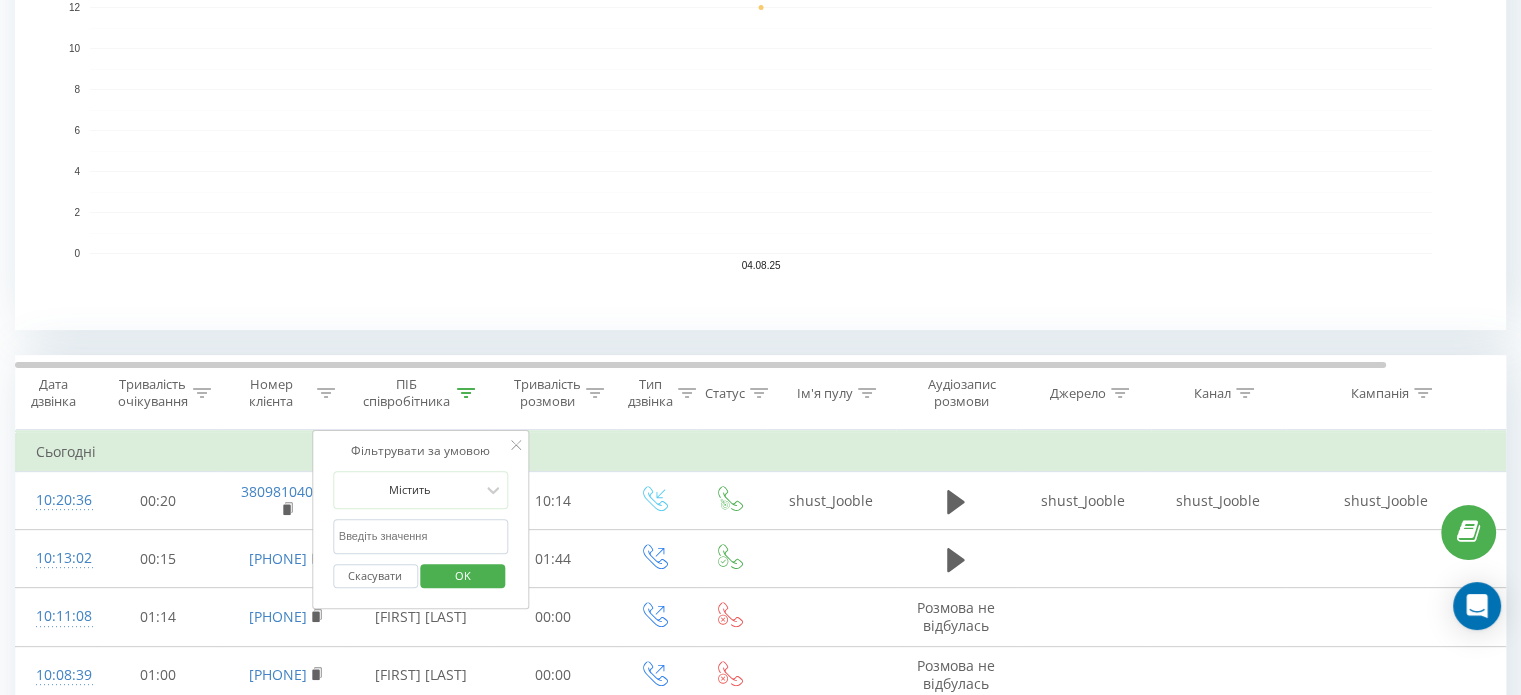 click on "OK" at bounding box center (463, 575) 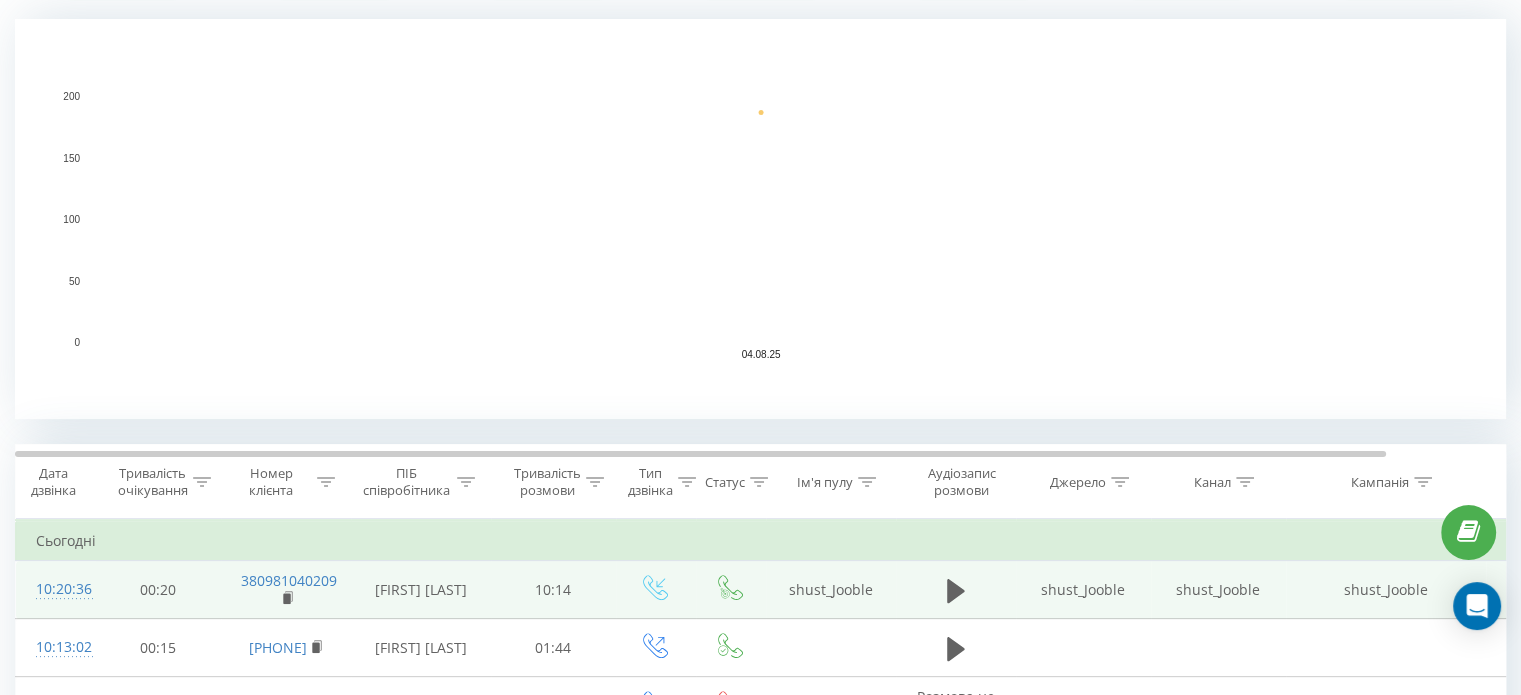 scroll, scrollTop: 403, scrollLeft: 0, axis: vertical 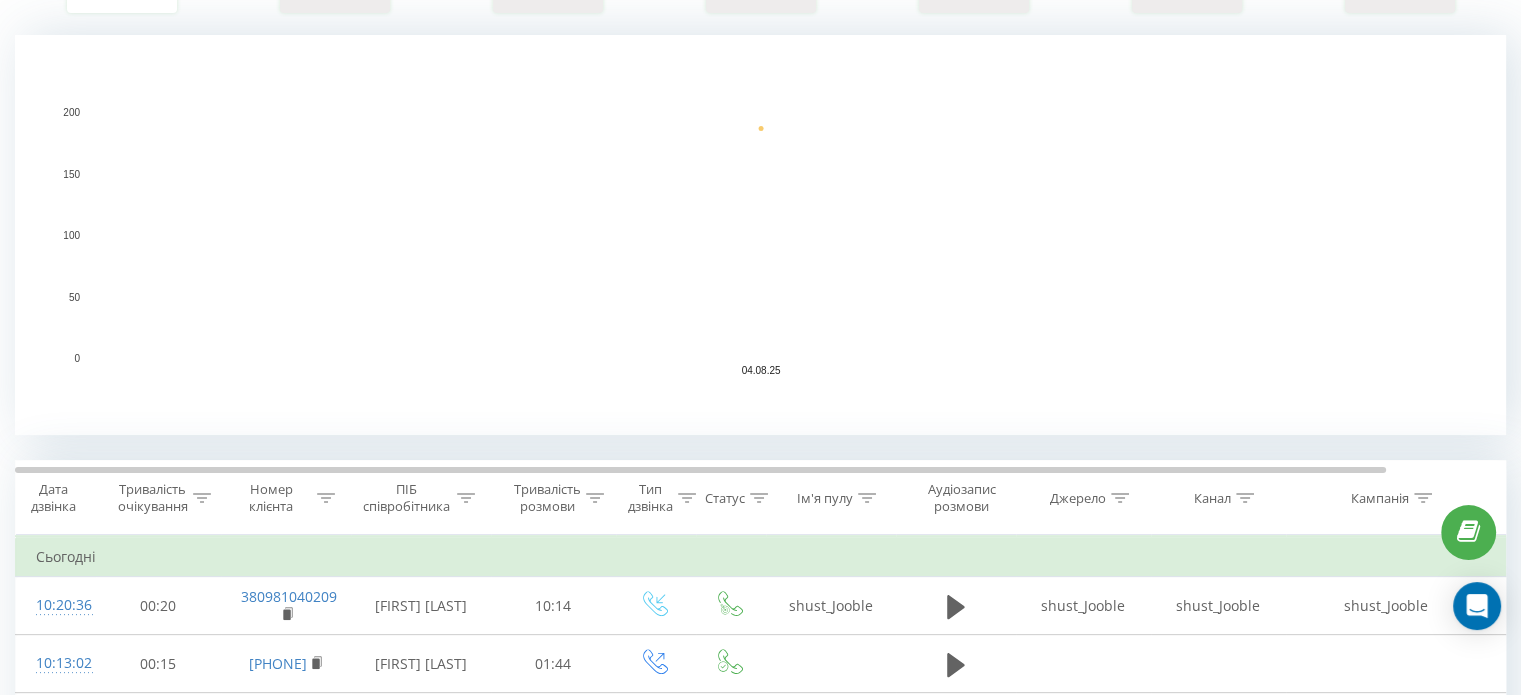 click on "ПІБ співробітника" at bounding box center (407, 498) 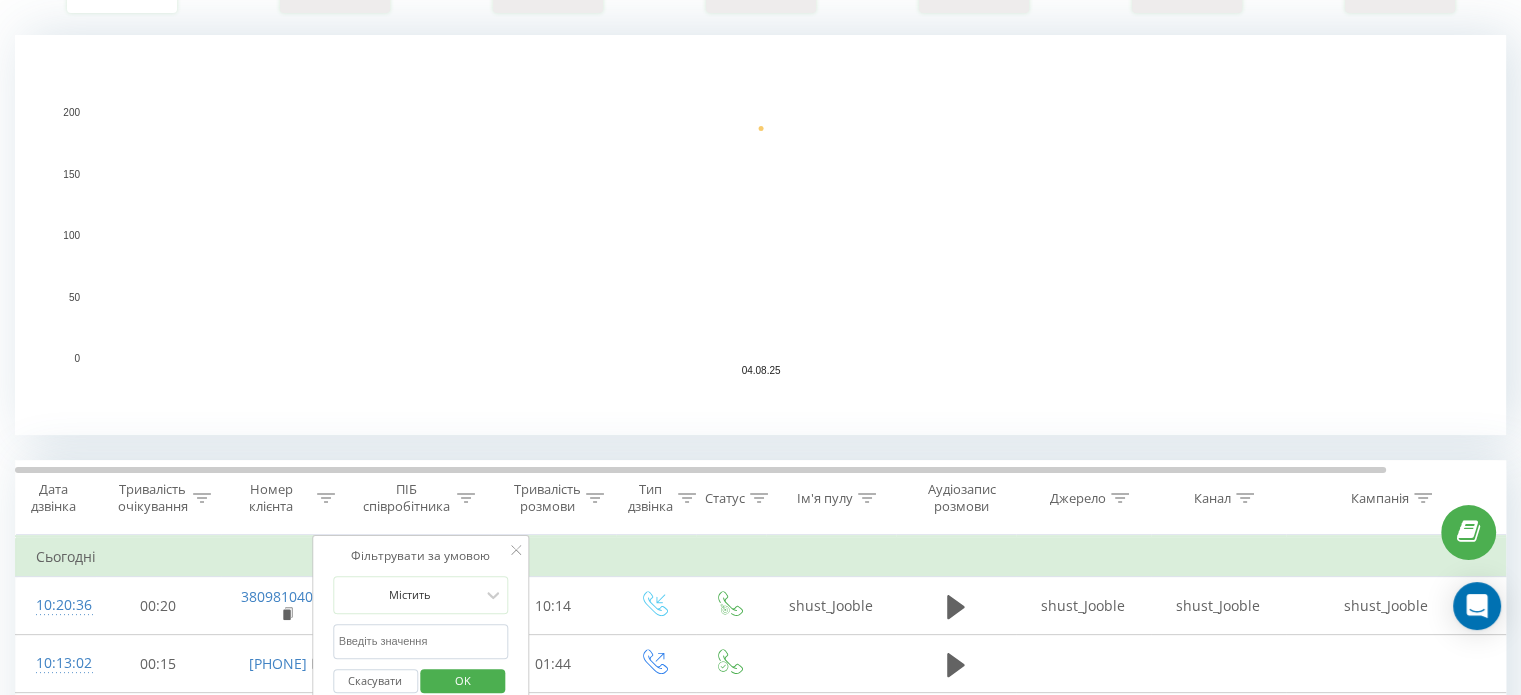 click at bounding box center (421, 641) 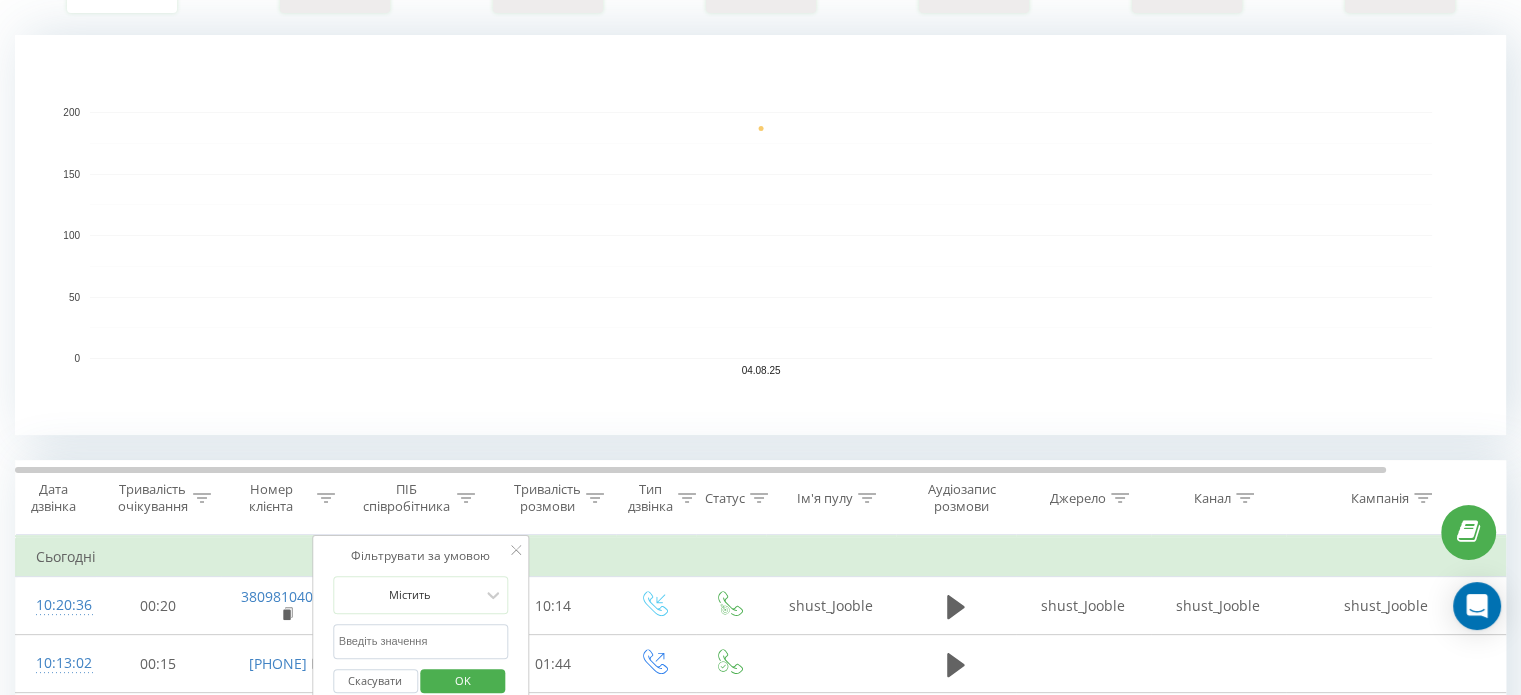 click on "OK" at bounding box center (463, 680) 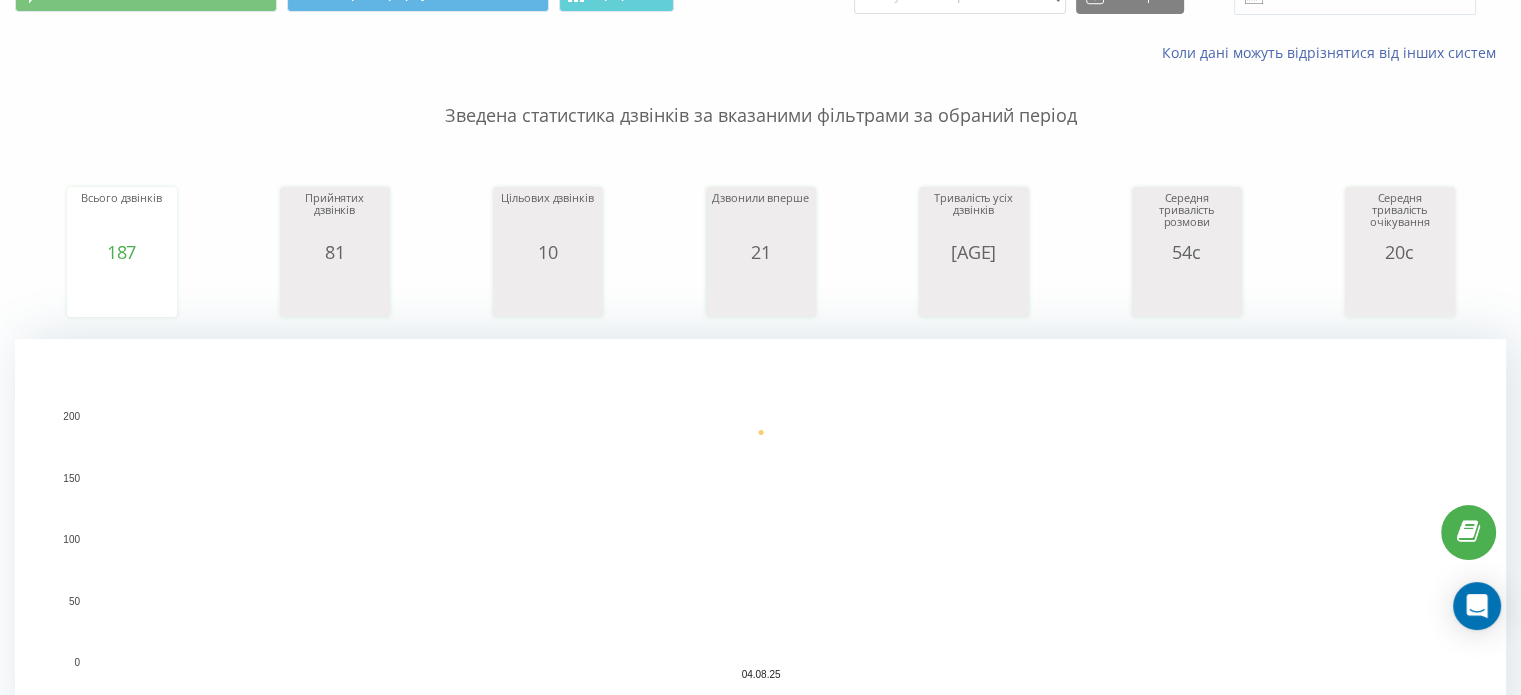 scroll, scrollTop: 0, scrollLeft: 0, axis: both 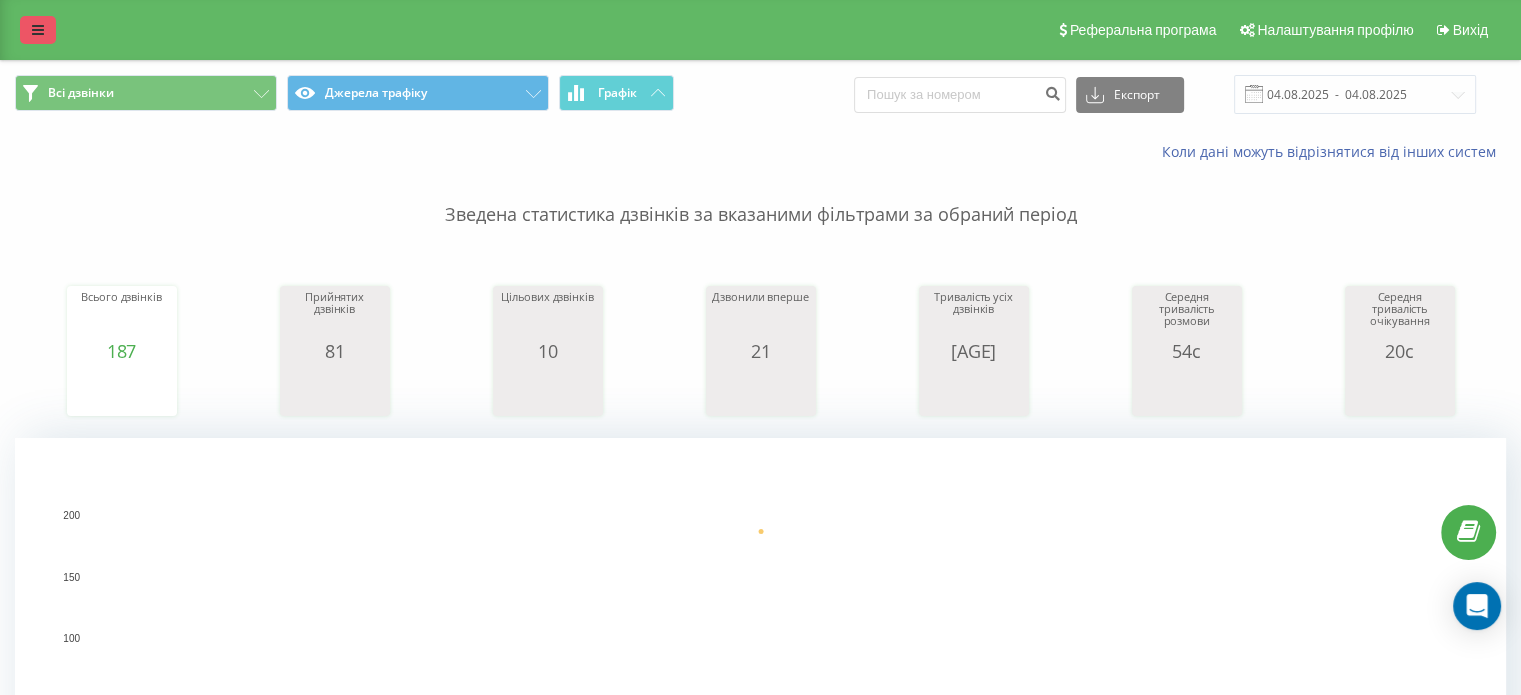 click at bounding box center [38, 30] 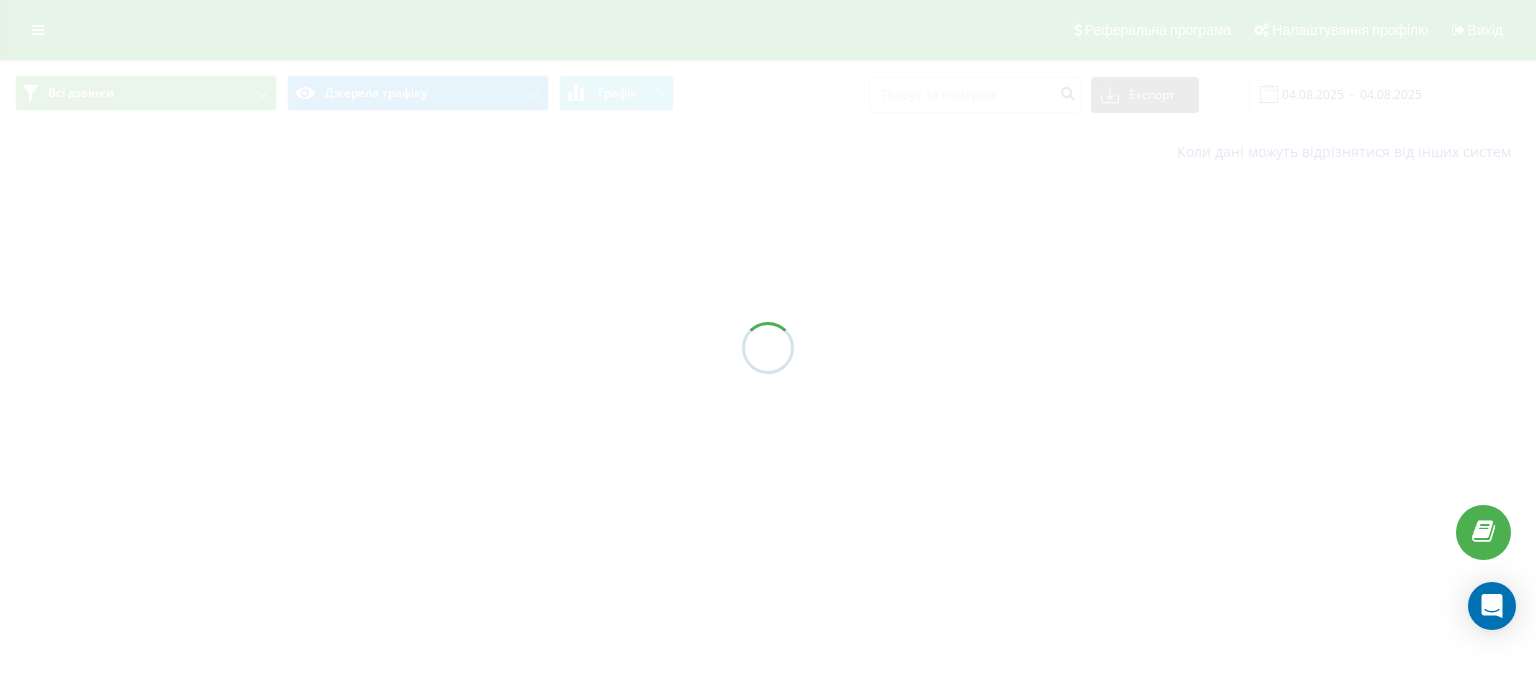 scroll, scrollTop: 0, scrollLeft: 0, axis: both 